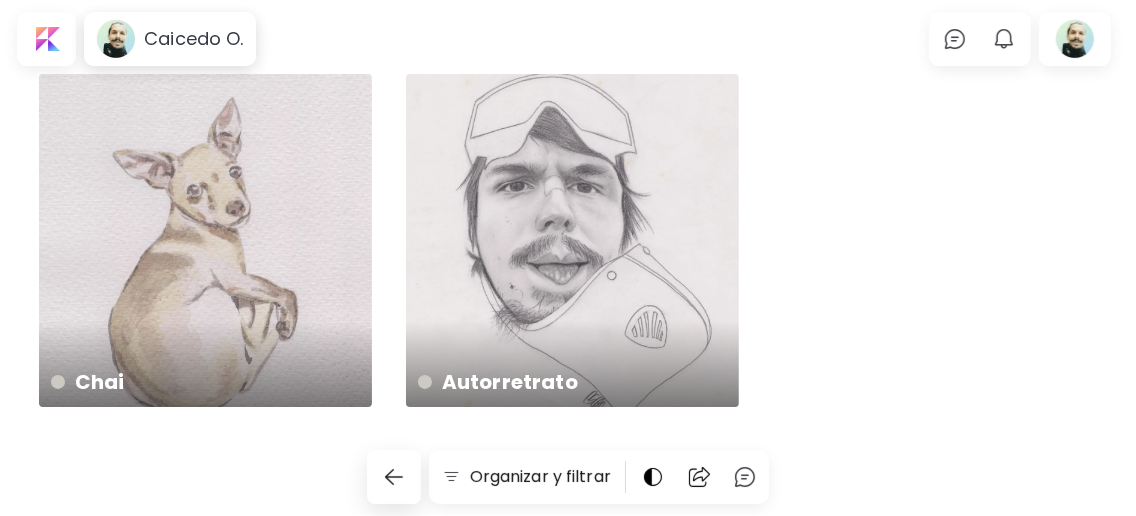 scroll, scrollTop: 0, scrollLeft: 0, axis: both 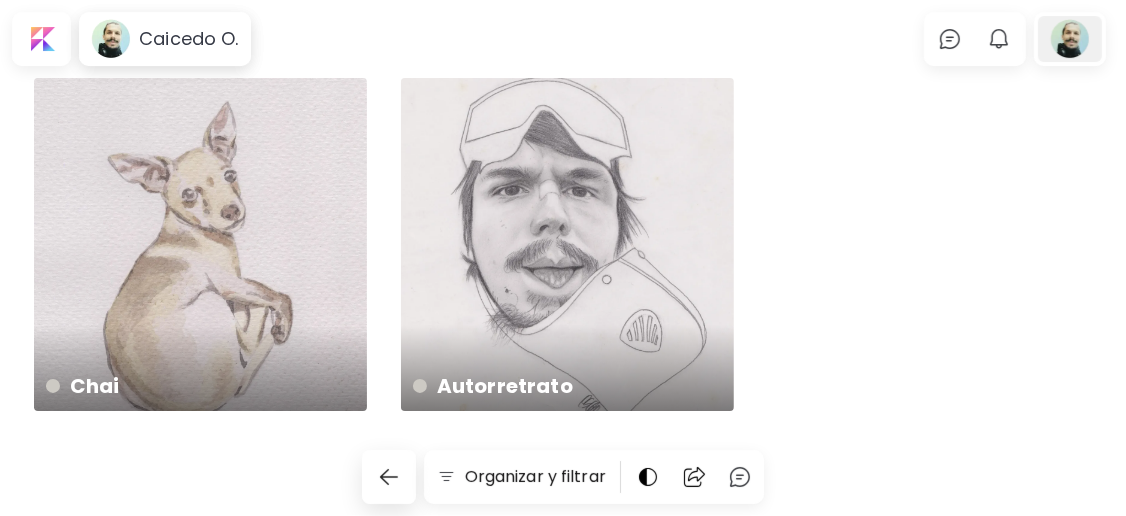 click at bounding box center [1070, 39] 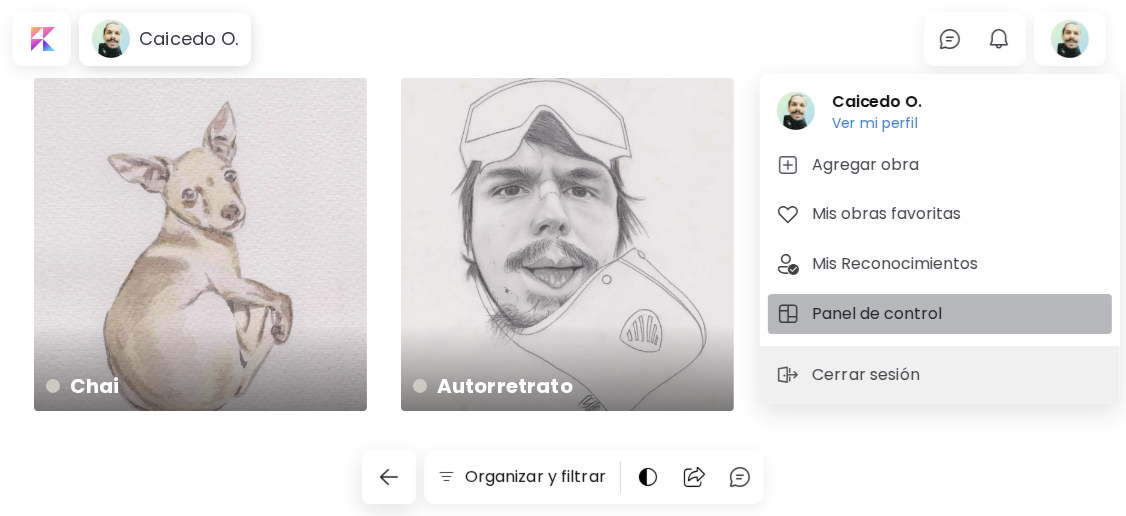 click on "Panel de control" at bounding box center [880, 314] 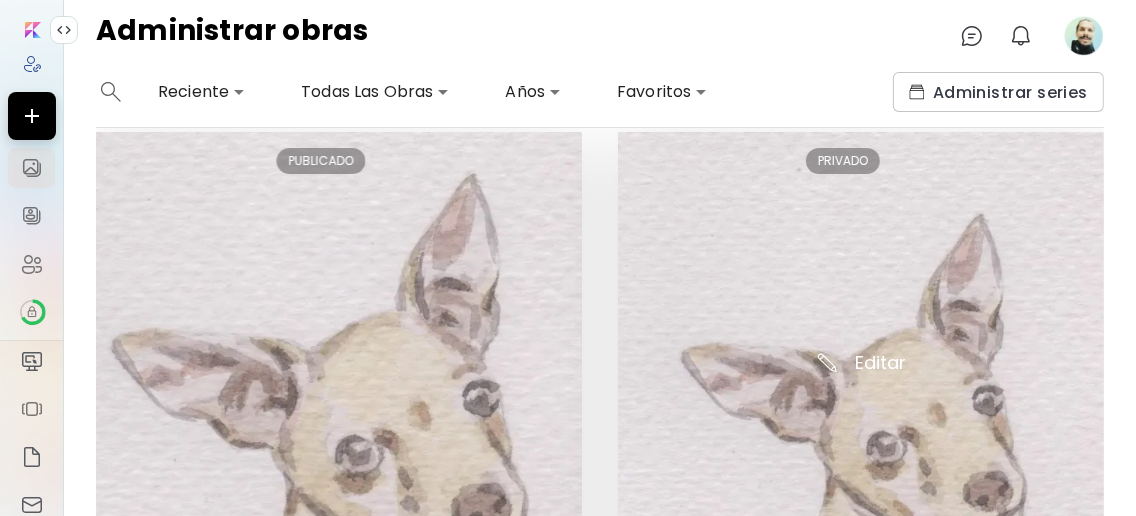 scroll, scrollTop: 0, scrollLeft: 0, axis: both 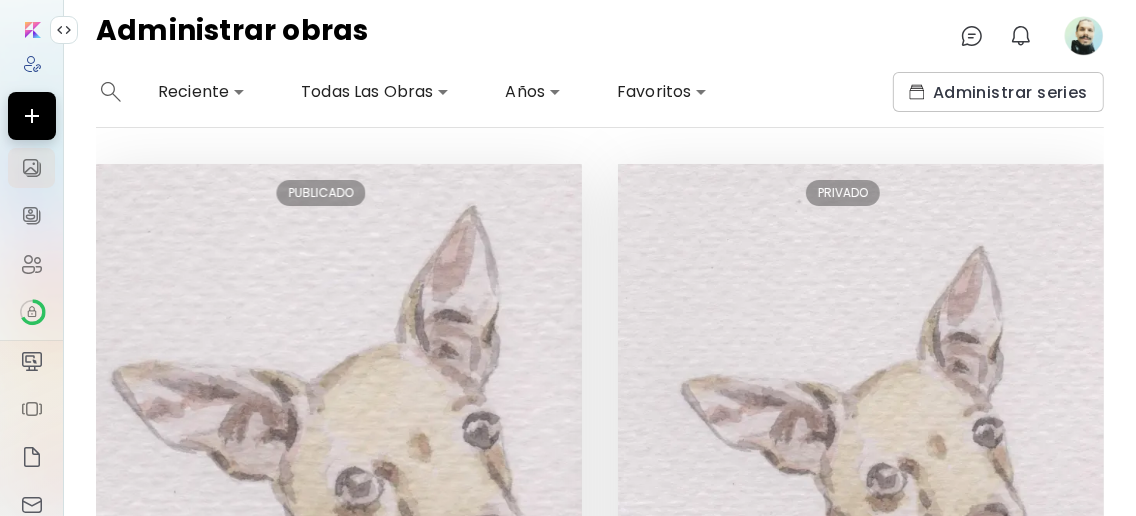 click 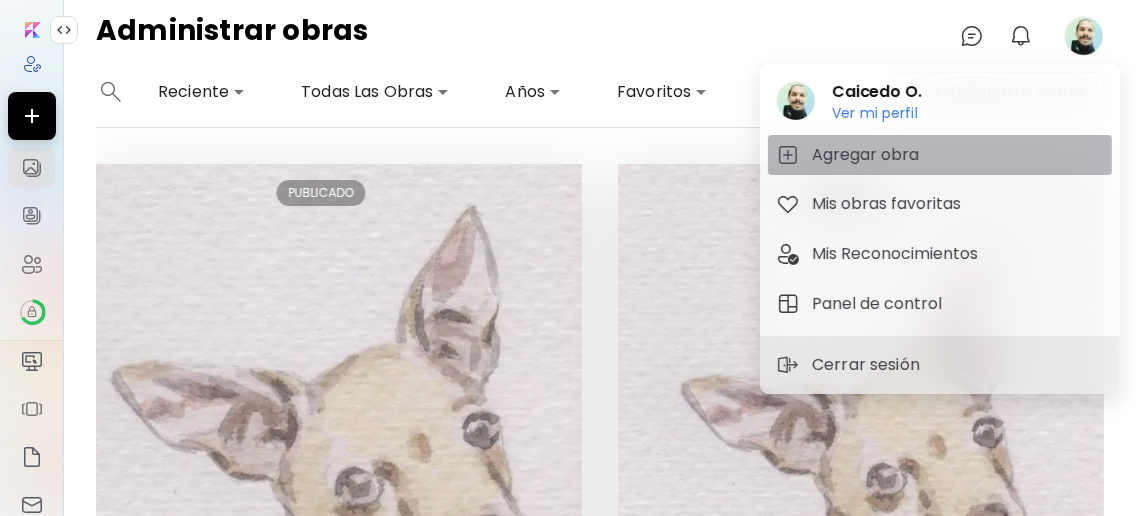 click on "Agregar obra" at bounding box center [940, 155] 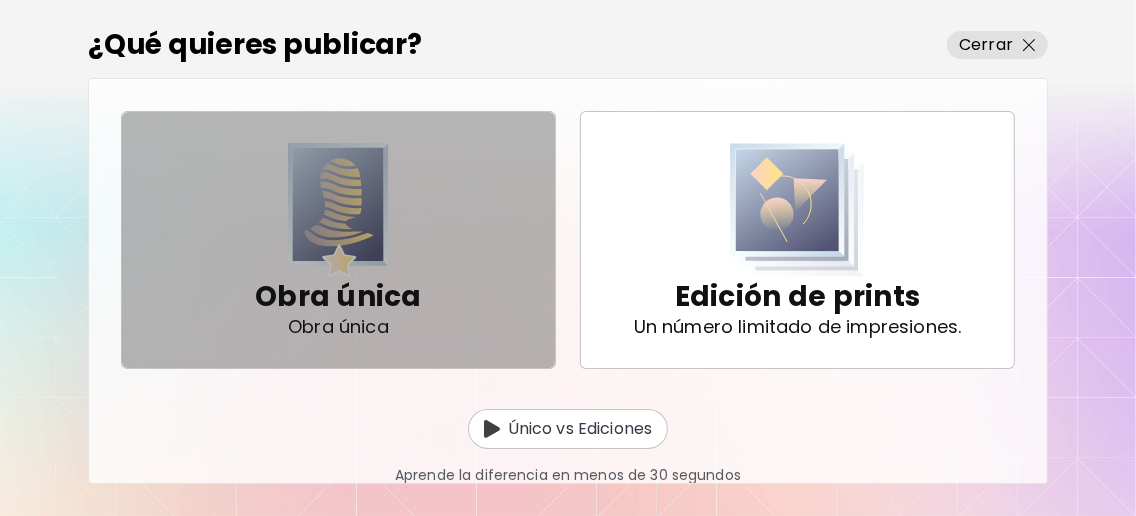 click at bounding box center [338, 210] 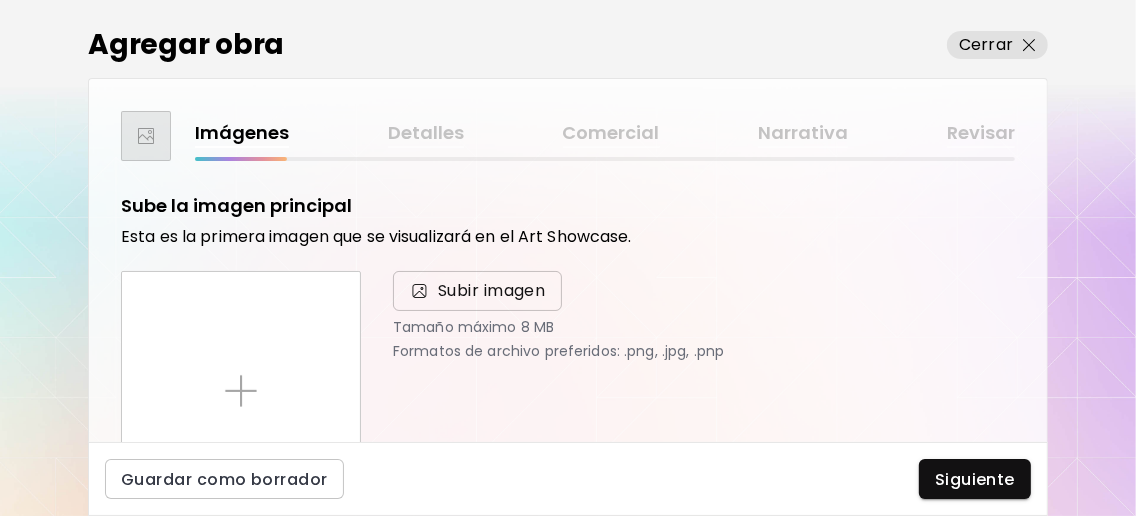 click on "Subir imagen" at bounding box center (492, 291) 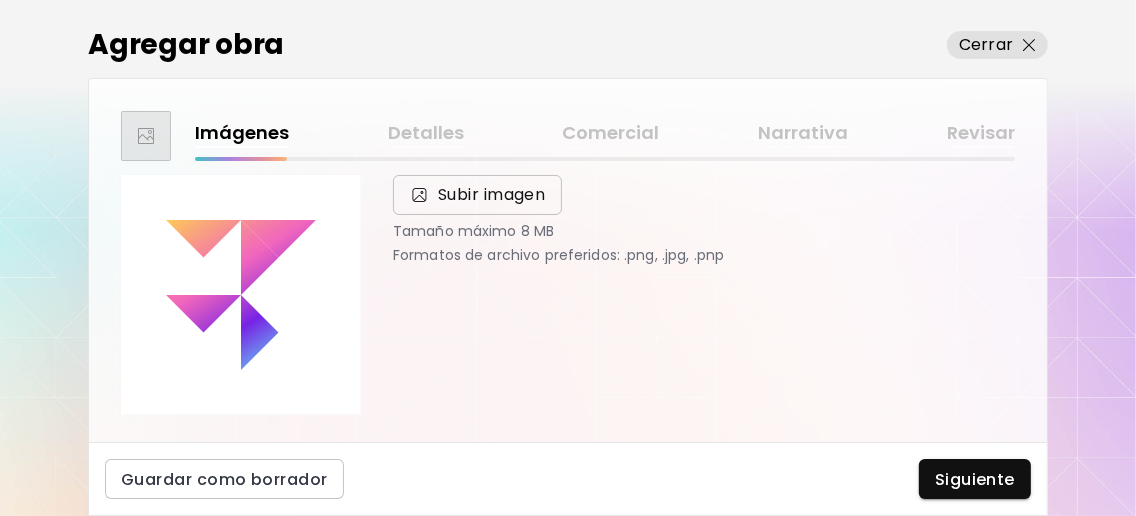 scroll, scrollTop: 132, scrollLeft: 0, axis: vertical 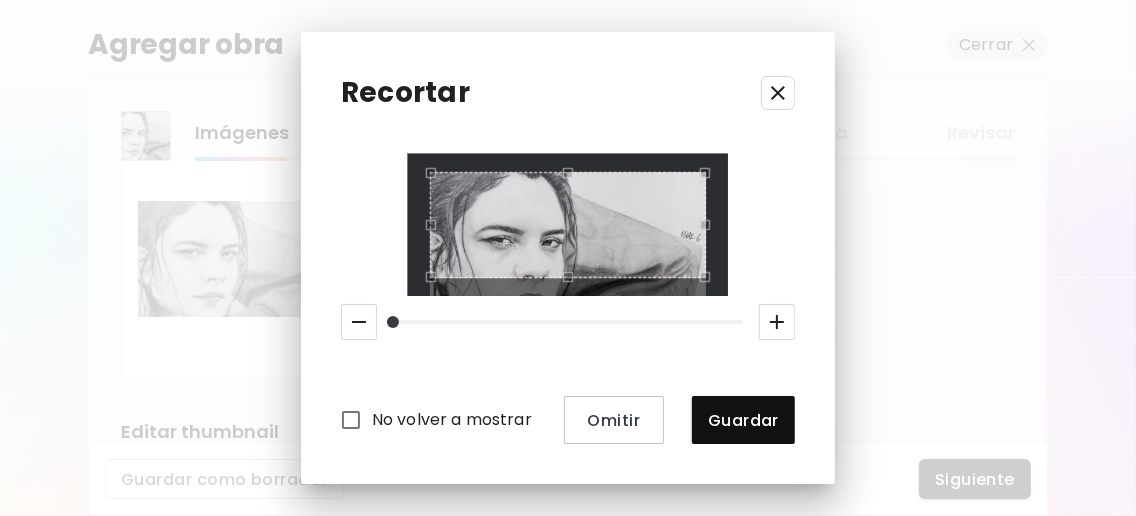 click 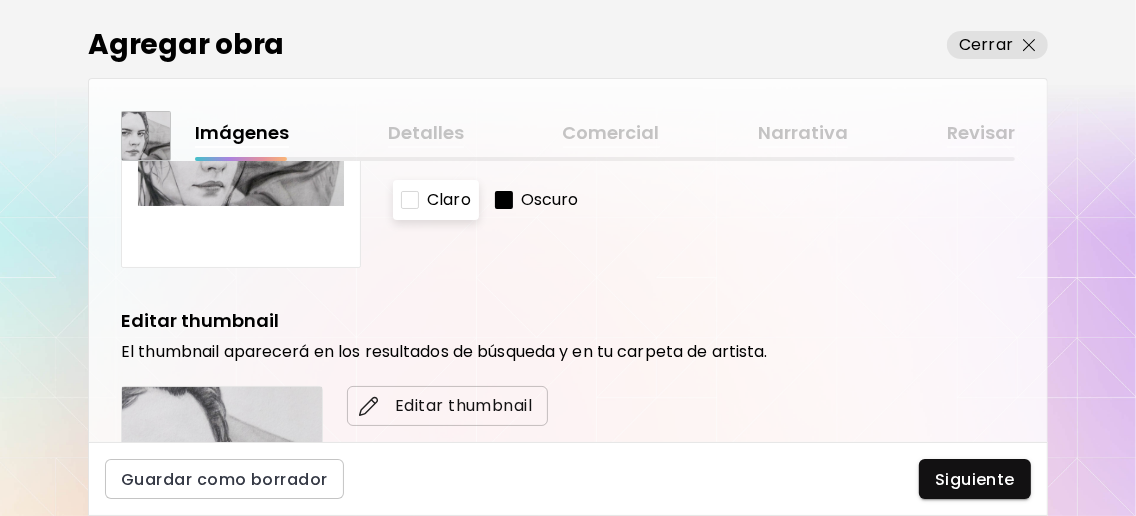 scroll, scrollTop: 376, scrollLeft: 0, axis: vertical 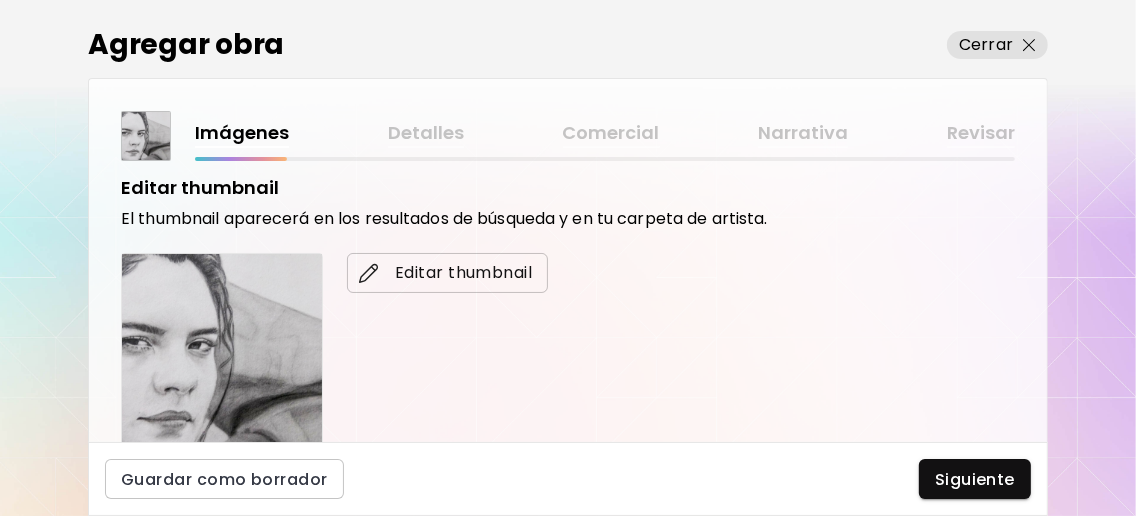 click on "Editar thumbnail" at bounding box center (447, 273) 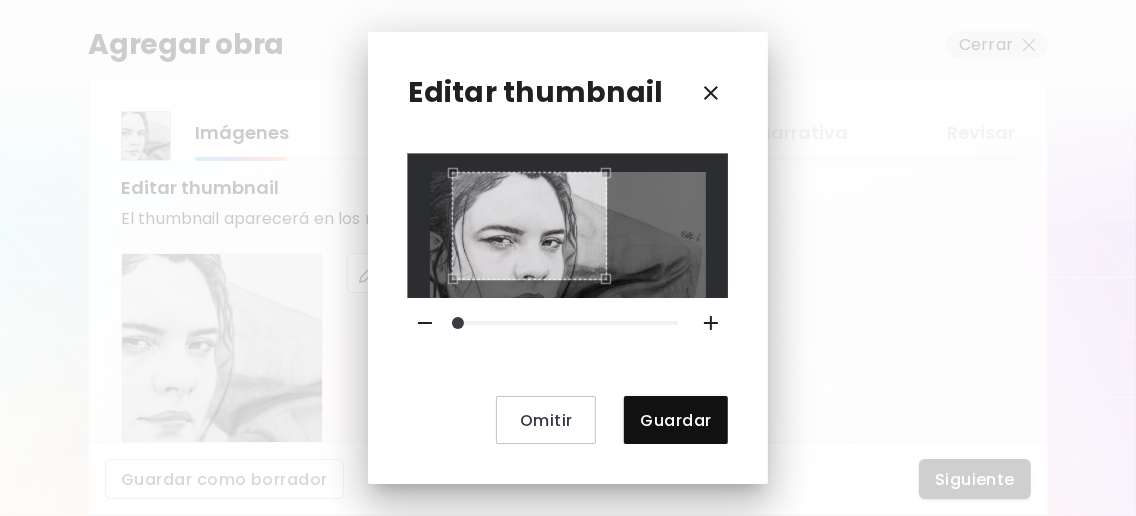 click at bounding box center (529, 226) 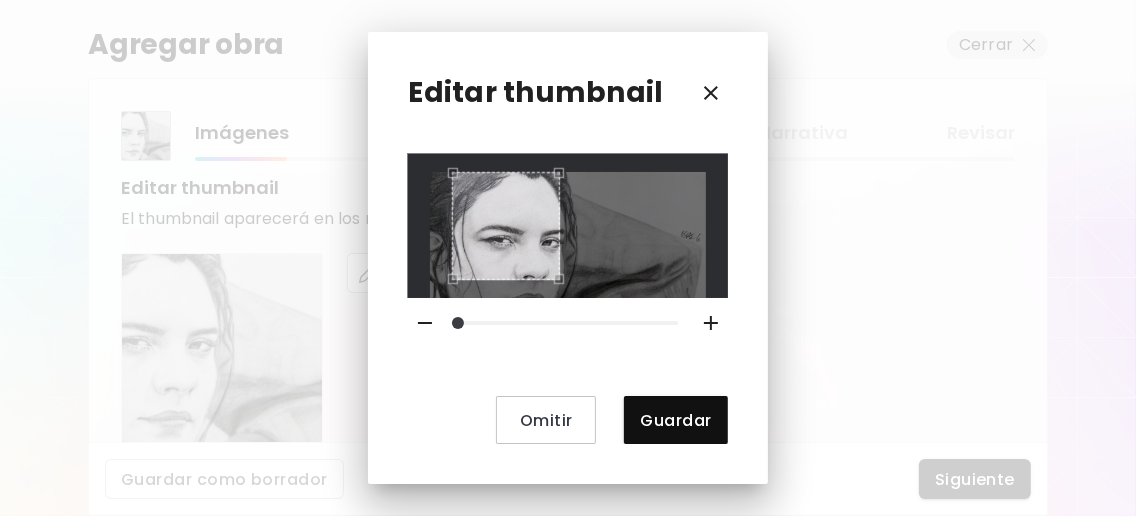click at bounding box center (567, 226) 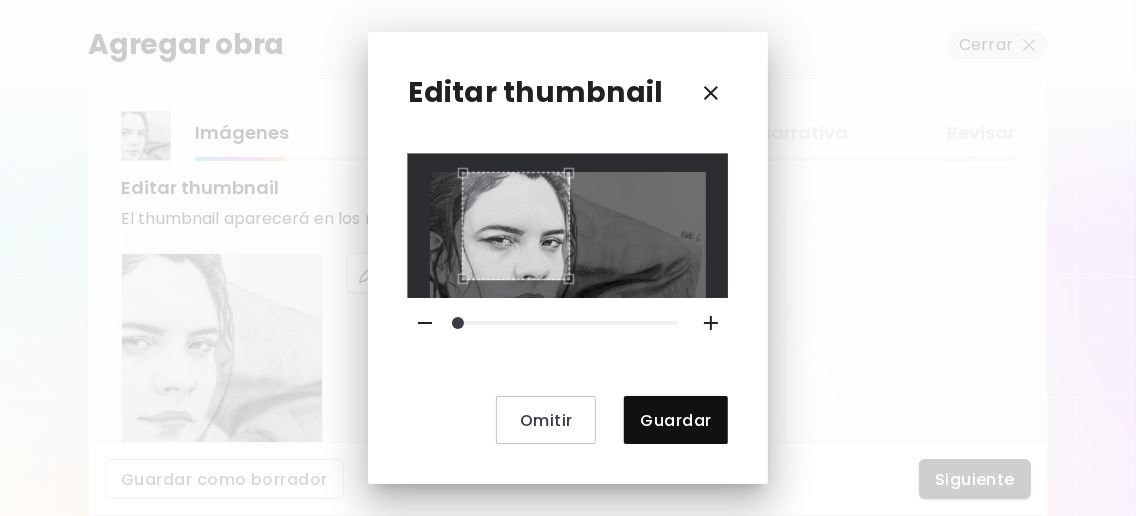 click at bounding box center (516, 226) 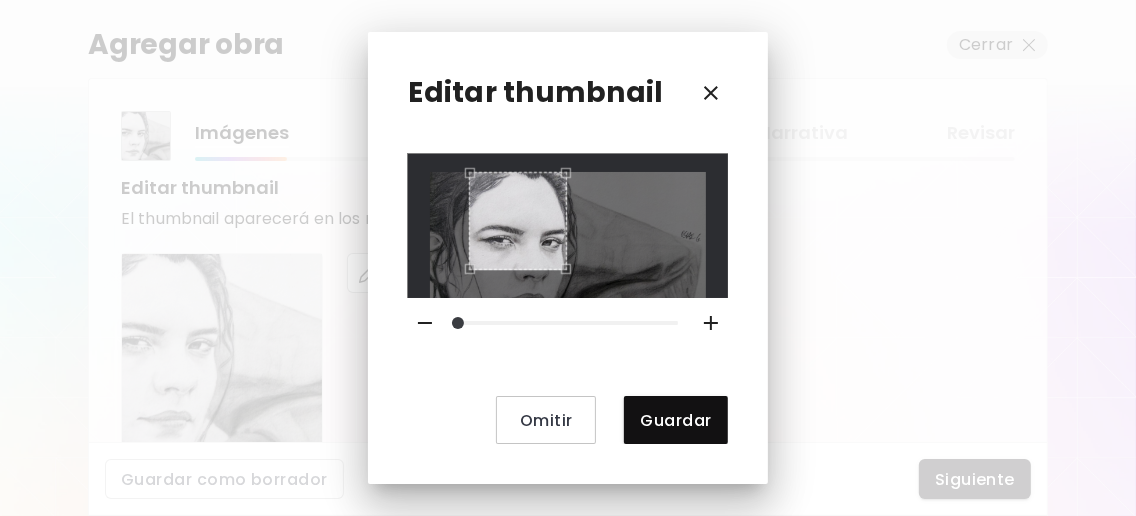 click at bounding box center (518, 221) 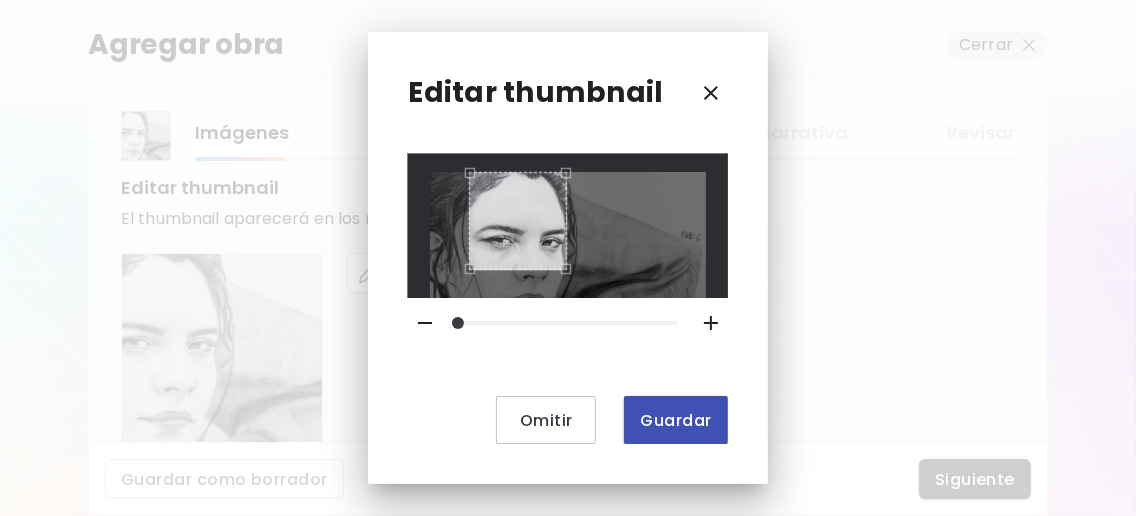 click on "Guardar" at bounding box center (675, 420) 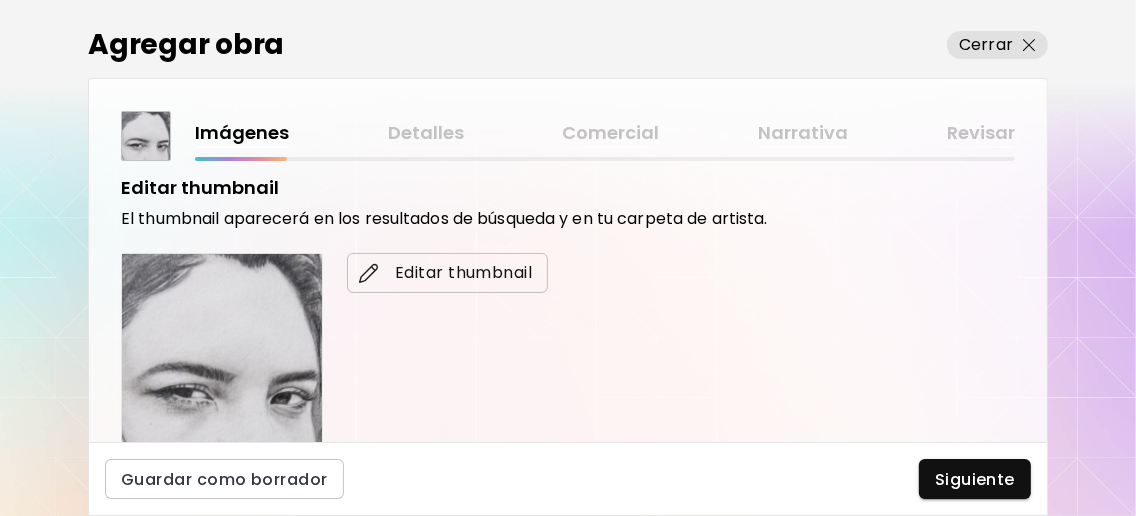 scroll, scrollTop: 643, scrollLeft: 0, axis: vertical 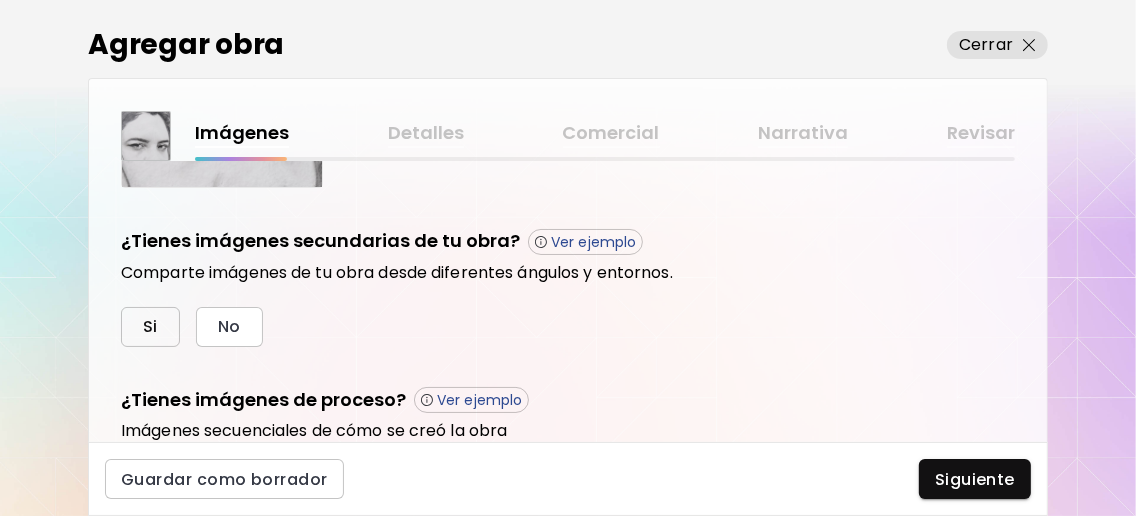 click on "Si" at bounding box center [150, 327] 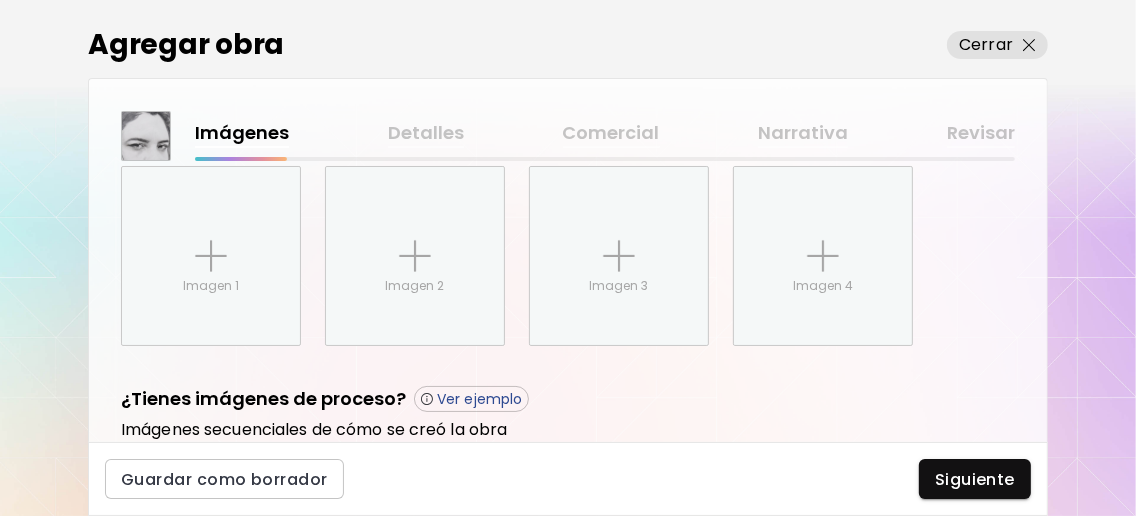 scroll, scrollTop: 843, scrollLeft: 0, axis: vertical 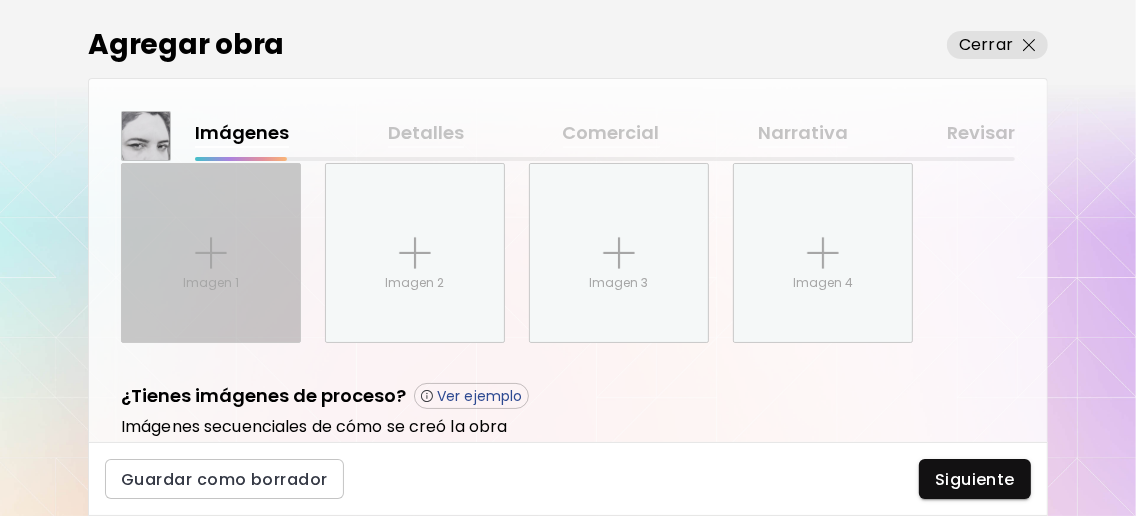 click on "Imagen 1" at bounding box center (211, 253) 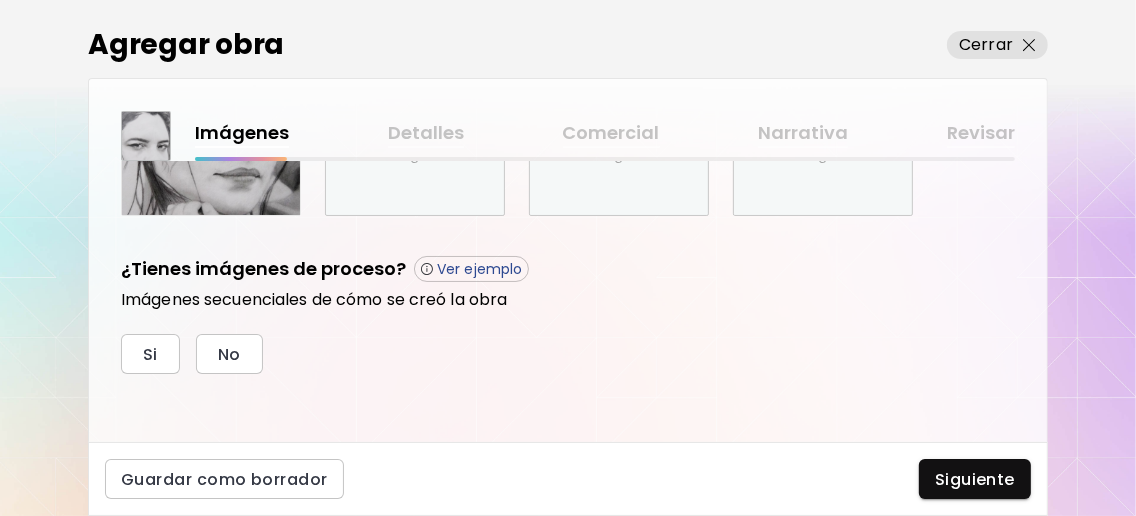scroll, scrollTop: 971, scrollLeft: 0, axis: vertical 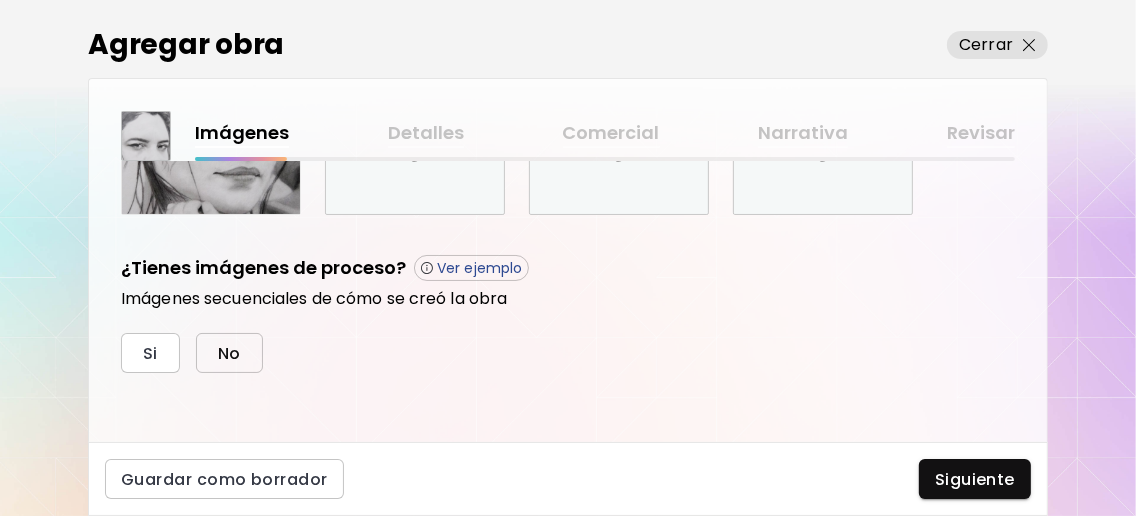 click on "No" at bounding box center [229, 353] 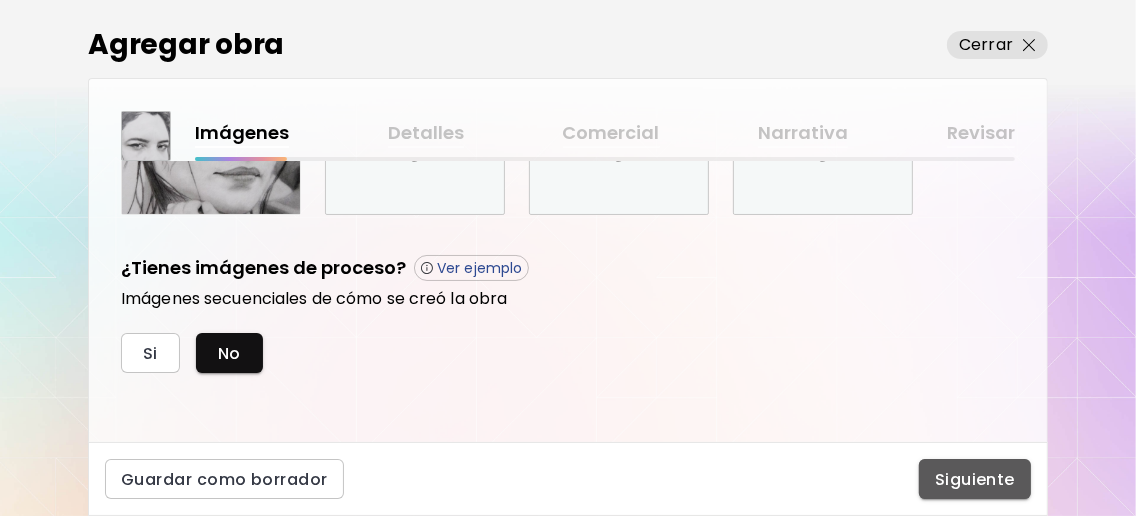 click on "Siguiente" at bounding box center [975, 479] 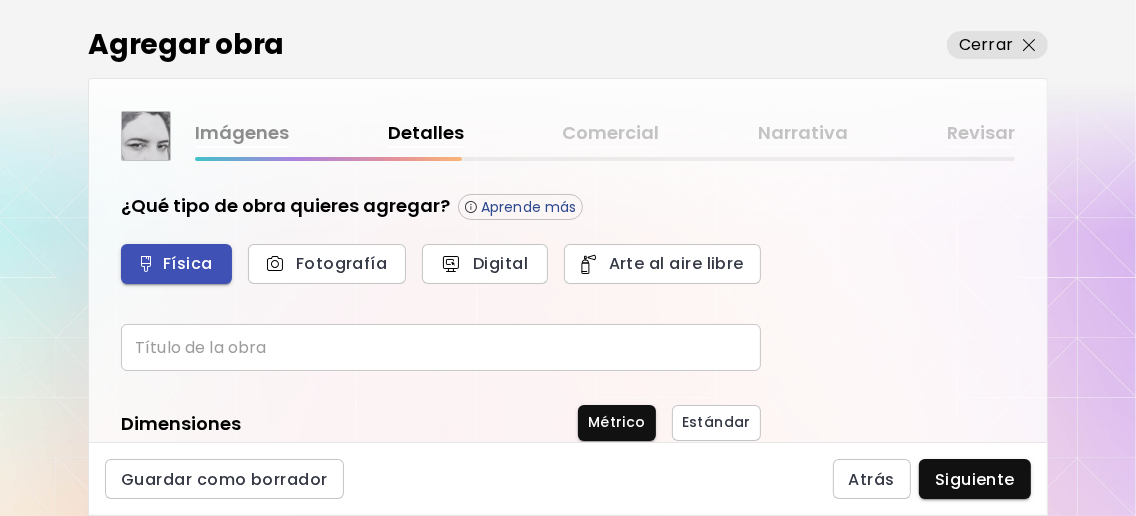 click on "Física" at bounding box center (176, 263) 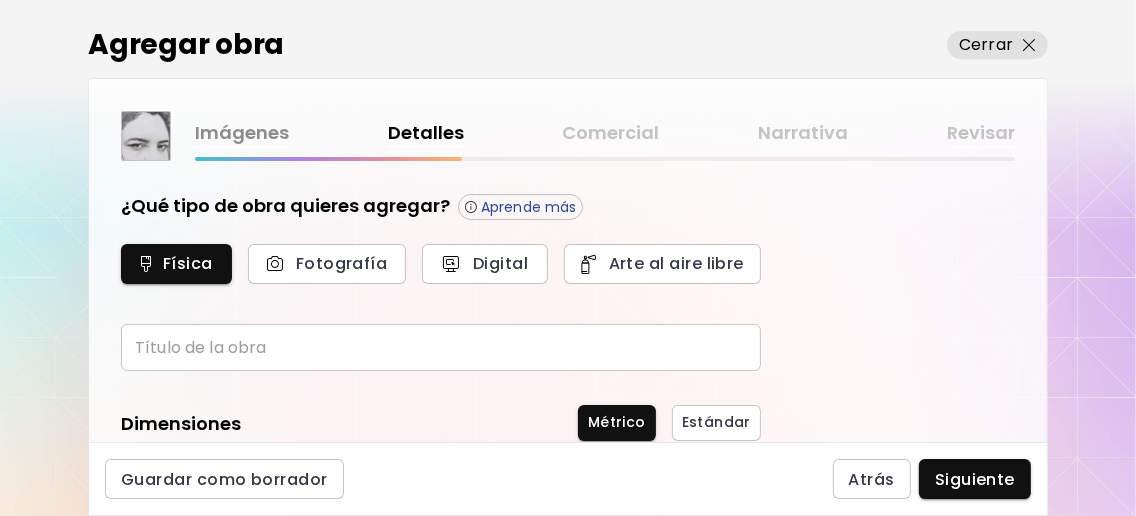 click at bounding box center (441, 347) 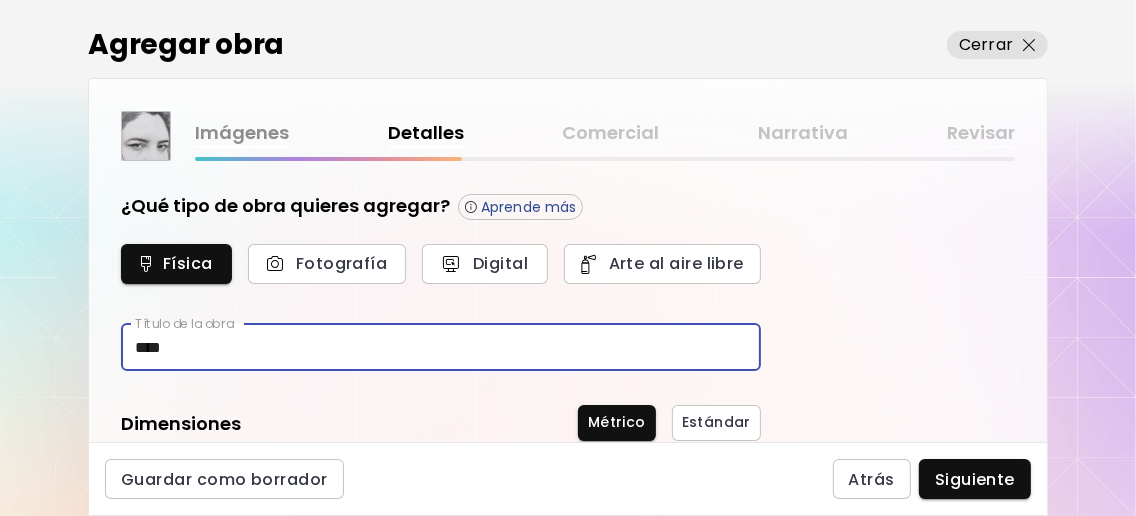 scroll, scrollTop: 132, scrollLeft: 0, axis: vertical 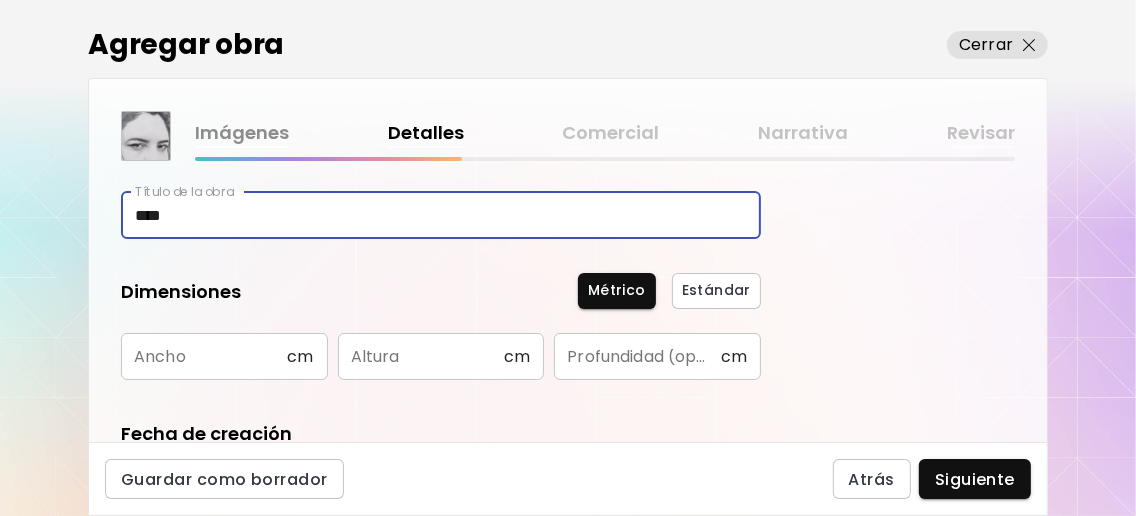 type on "****" 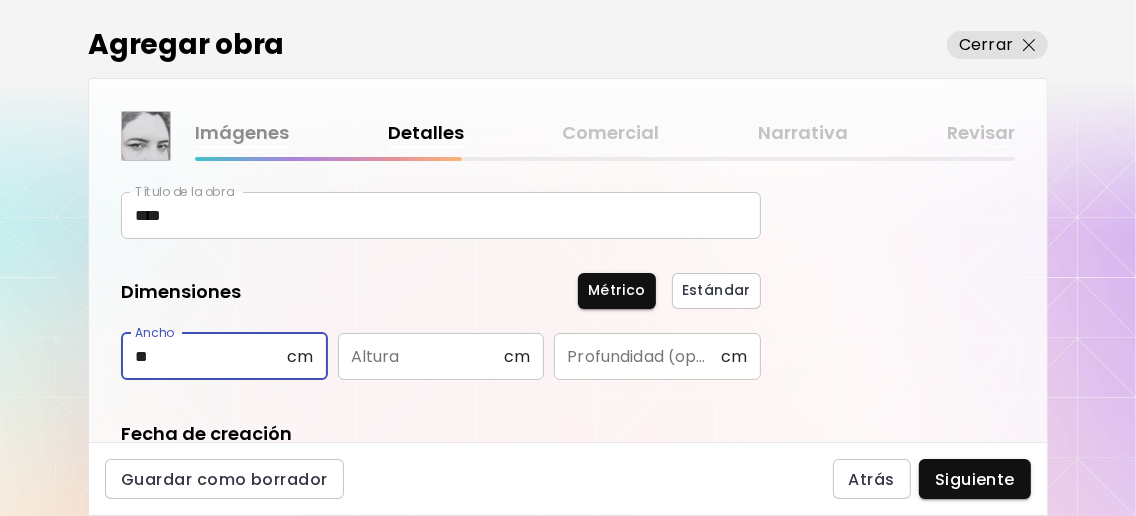 type on "**" 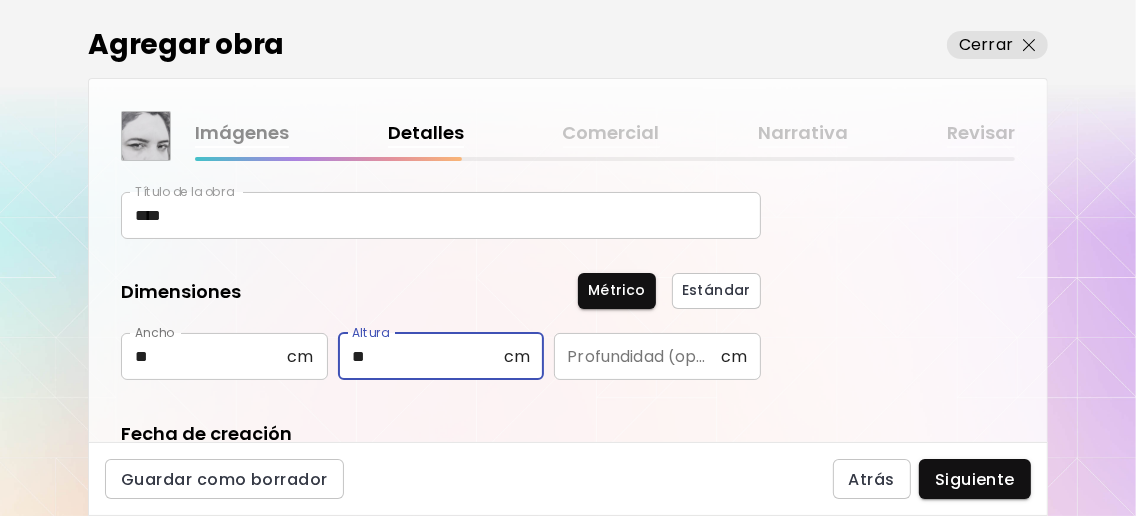 scroll, scrollTop: 266, scrollLeft: 0, axis: vertical 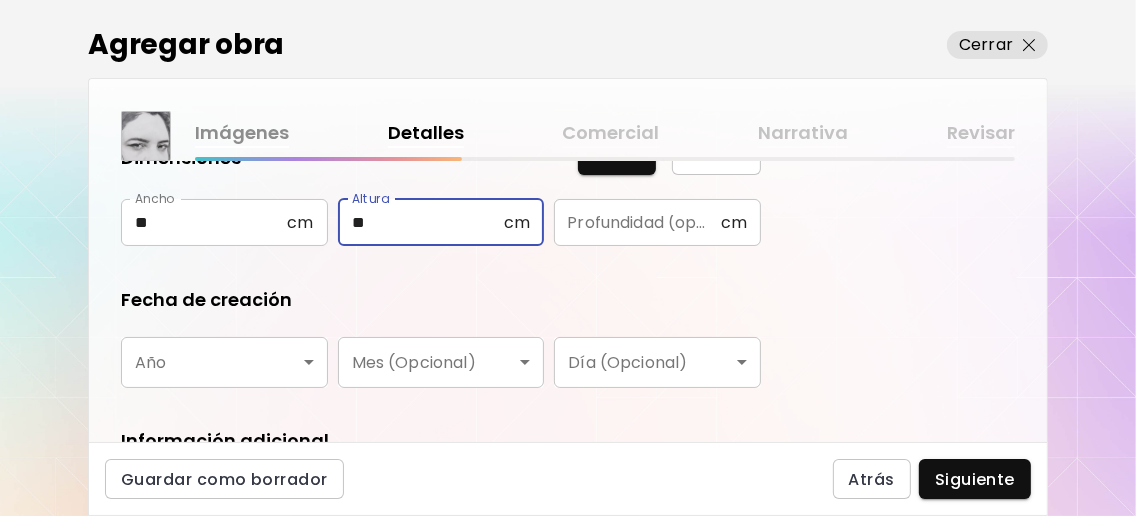 type on "**" 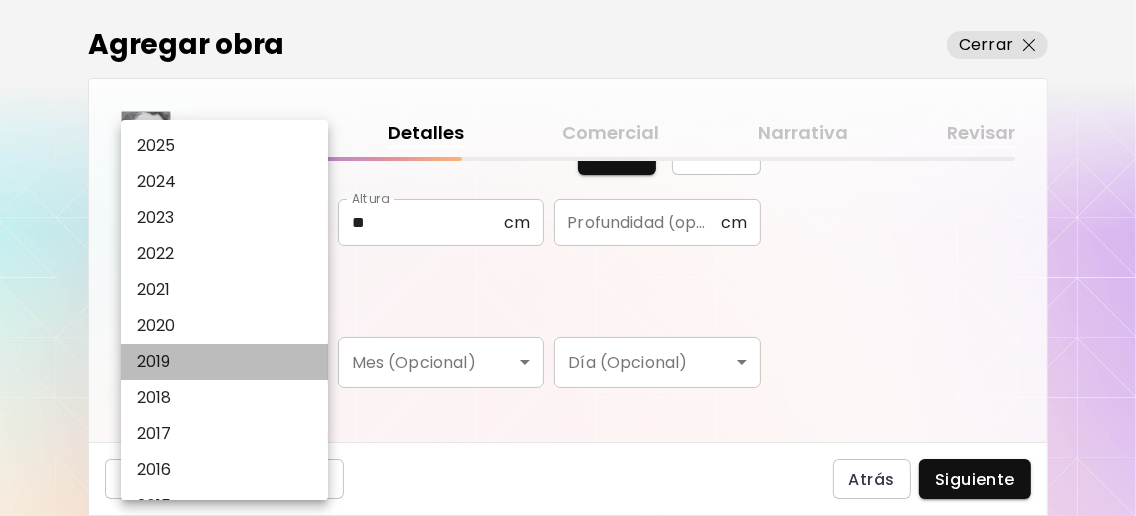 click on "2019" at bounding box center (229, 362) 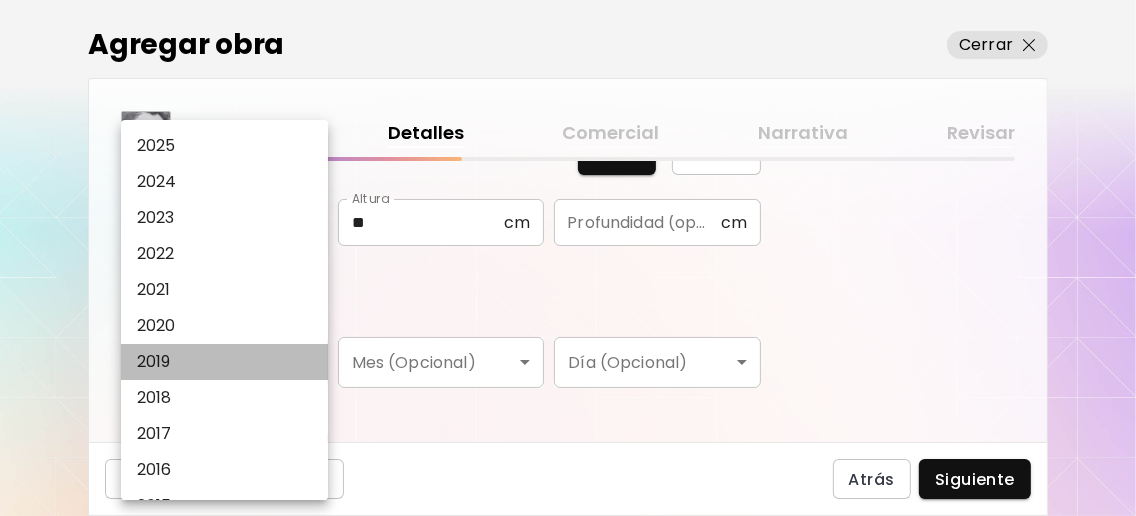 type on "****" 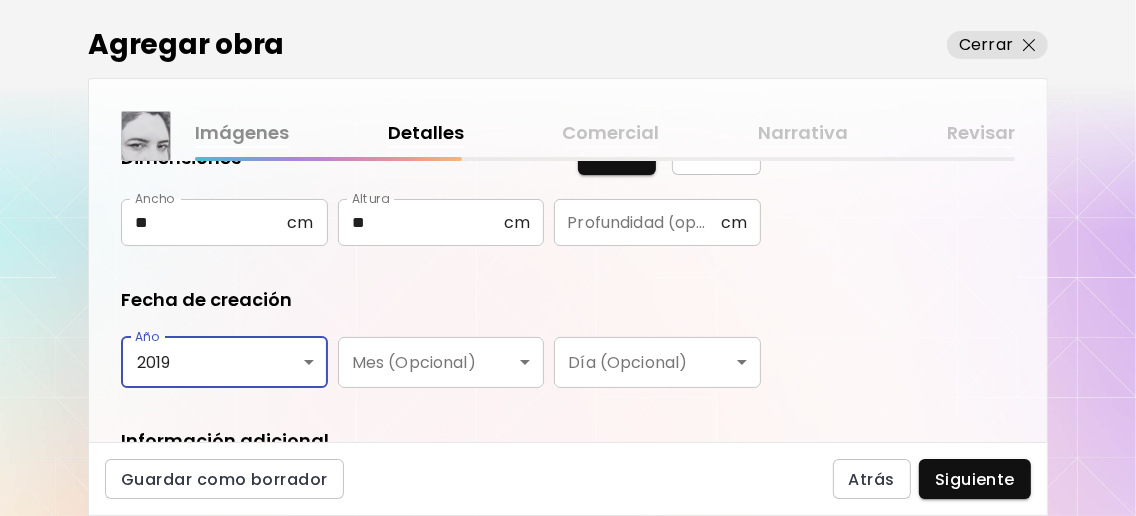click on "0 0 Agregar obra Cerrar Imágenes Detalles Comercial Narrativa Revisar ¿Qué tipo de obra quieres agregar? Aprende más Física Fotografía Digital Arte al aire libre Título de la obra **** Título de la obra Dimensiones Métrico Estándar Ancho ** cm Ancho Altura ** cm Altura Profundidad (opcional) cm Profundidad (opcional) Fecha de creación Año [YEAR] **** Año Mes (Opcional) ​ Mes (Opcional) Día (Opcional) ​ Día (Opcional) Información adicional Disciplina ​ Disciplina Materiales y medio Materiales y medio Guardar como borrador Atrás Siguiente Búsqueda de artista Nombre o usuario [PERSON] País del artista [COUNTRY] Disciplinas Todos Pintura Contemporánea Dibujo e ilustración Collage Escultura e instalación Fotografía Arte AR/VR Arte Digital y NFT Arte Urbano Géneros Todos Abstracto Arte Pop Surrealismo Impresionismo Retrato y arte figurativo Minimalismo Hiper contemporáneo Realismo Cómic e Ilustración Arte de naturaleza Erótico Urban Basado en Identidad Todos Francés" at bounding box center (568, 258) 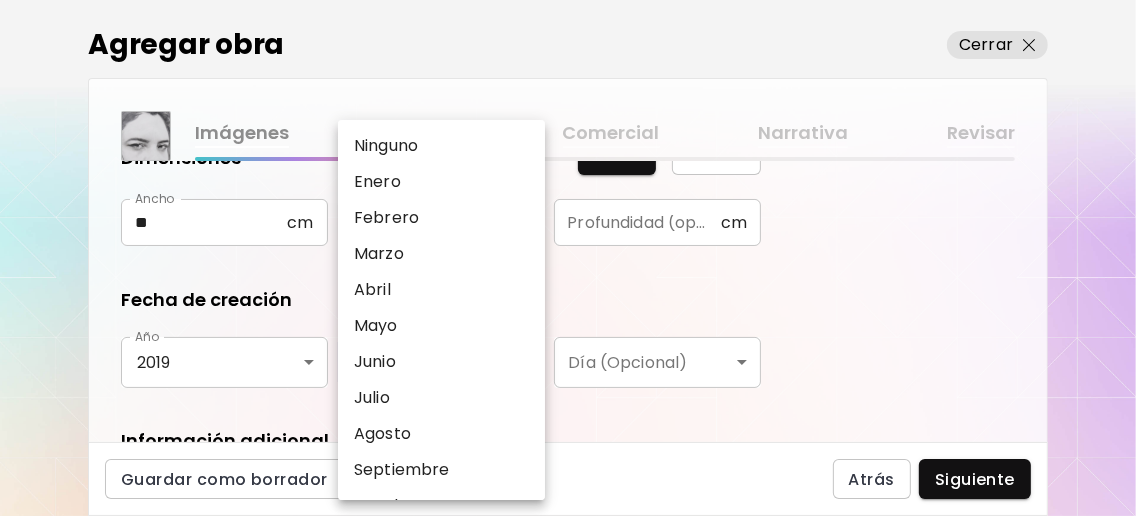 click on "Agosto" at bounding box center [446, 434] 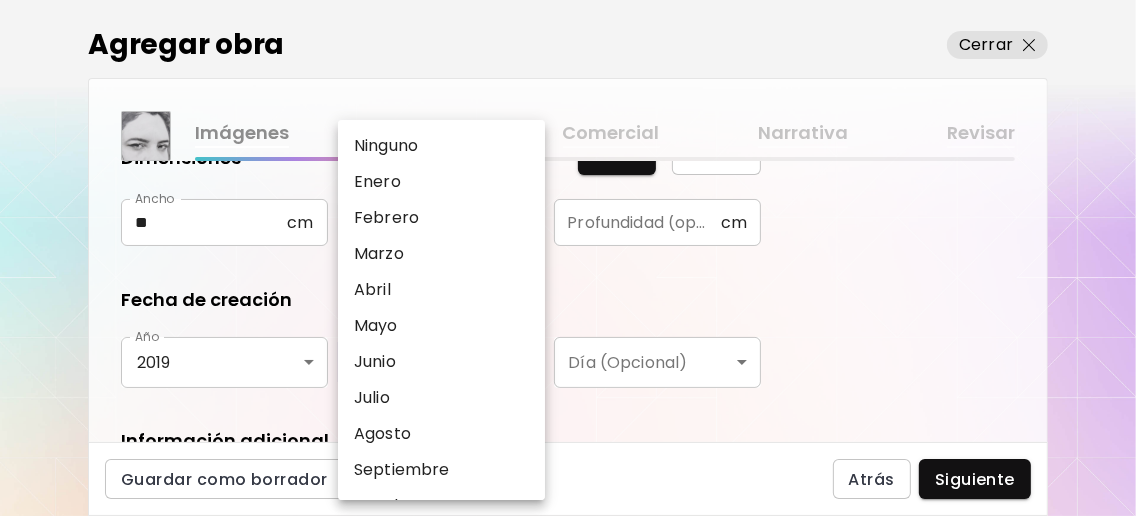 type on "******" 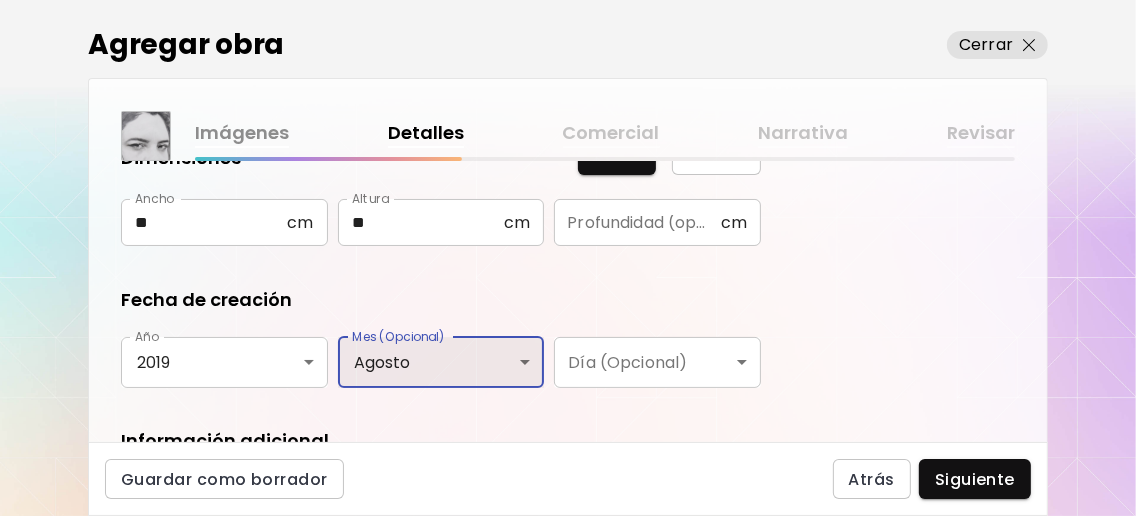 scroll, scrollTop: 399, scrollLeft: 0, axis: vertical 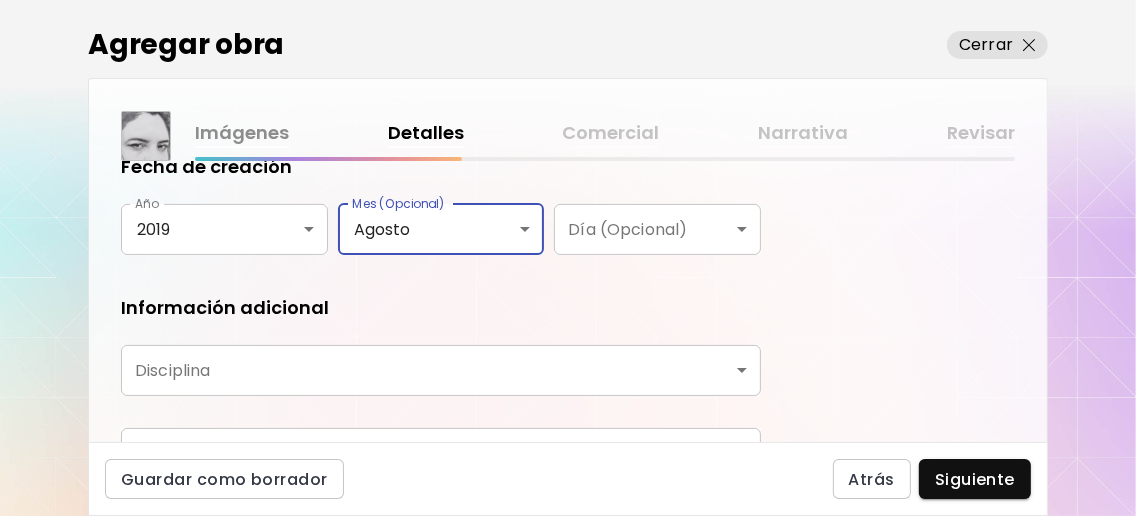 click on "0 0 Agregar obra Cerrar Imágenes Detalles Comercial Narrativa Revisar ¿Qué tipo de obra quieres agregar? Aprende más Física Fotografía Digital Arte al aire libre Título de la obra **** Título de la obra Dimensiones Métrico Estándar Ancho ** cm Ancho Altura ** cm Altura Profundidad (opcional) cm Profundidad (opcional) Fecha de creación Año [YEAR] **** Año Mes (Opcional) ​ Mes (Opcional) Día (Opcional) ​ Día (Opcional) Información adicional Disciplina ​ Disciplina Materiales y medio Materiales y medio Guardar como borrador Atrás Siguiente Búsqueda de artista Nombre o usuario [PERSON] País del artista [COUNTRY] Disciplinas Todos Pintura Contemporánea Dibujo e ilustración Collage Escultura e instalación Fotografía Arte AR/VR Arte Digital y NFT Arte Urbano Géneros Todos Abstracto Arte Pop Surrealismo Impresionismo Retrato y arte figurativo Minimalismo Hiper contemporáneo Realismo Cómic e Ilustración Arte de naturaleza Erótico Urban Basado en Identidad Todos" at bounding box center [568, 258] 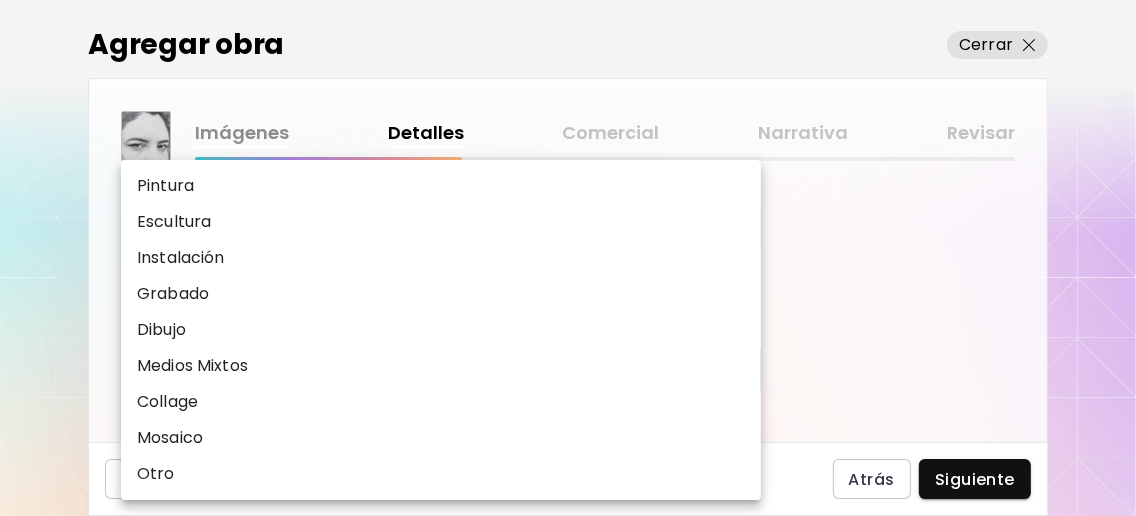 click on "Dibujo" at bounding box center [441, 330] 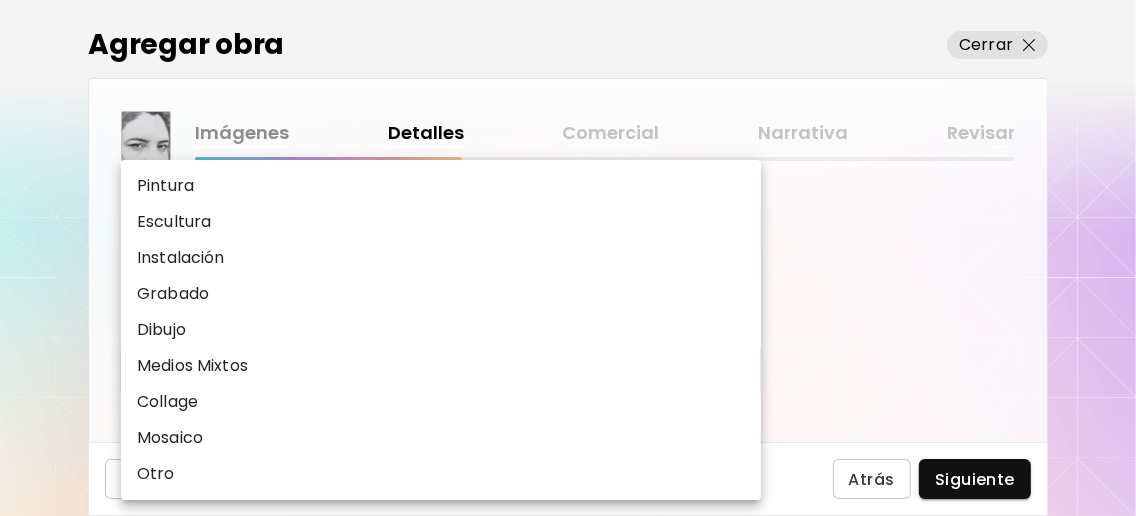 type on "*******" 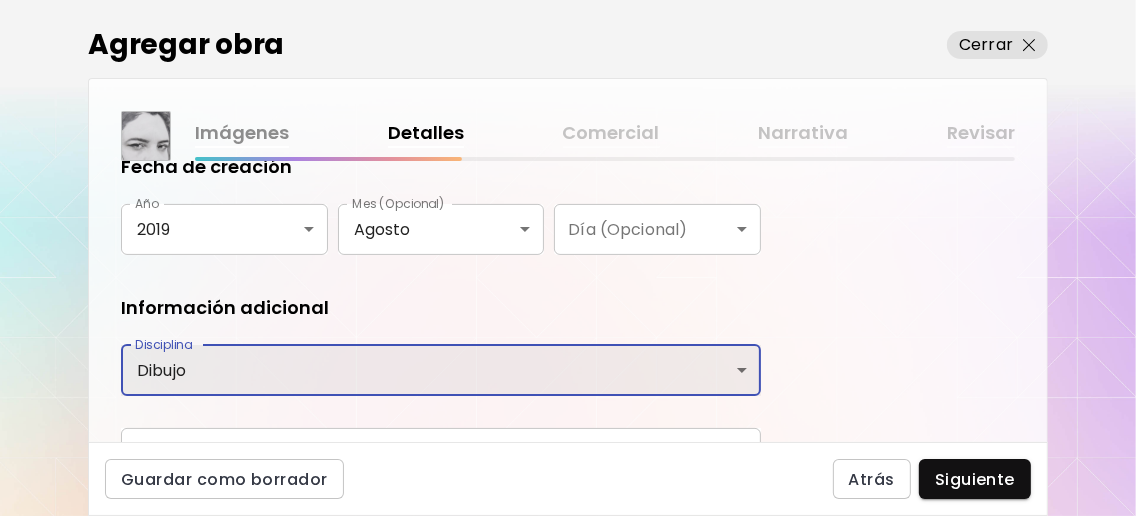 scroll, scrollTop: 510, scrollLeft: 0, axis: vertical 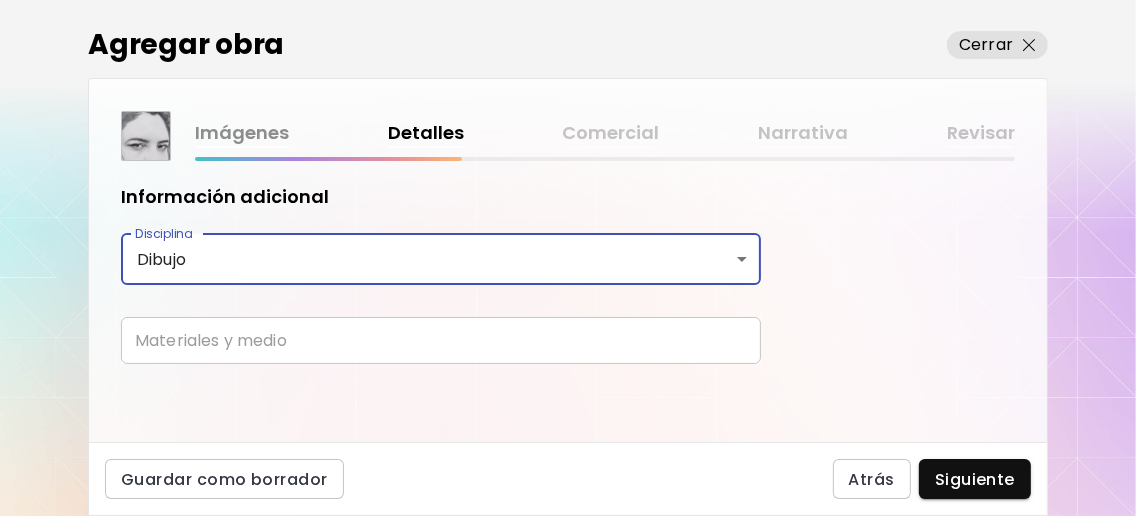click at bounding box center (441, 340) 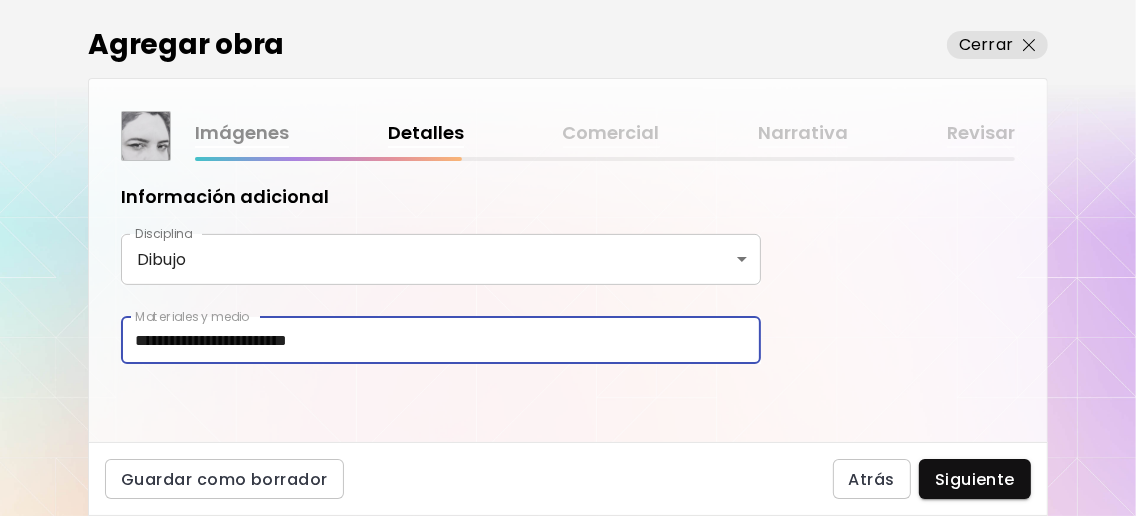 click on "**********" at bounding box center (568, 301) 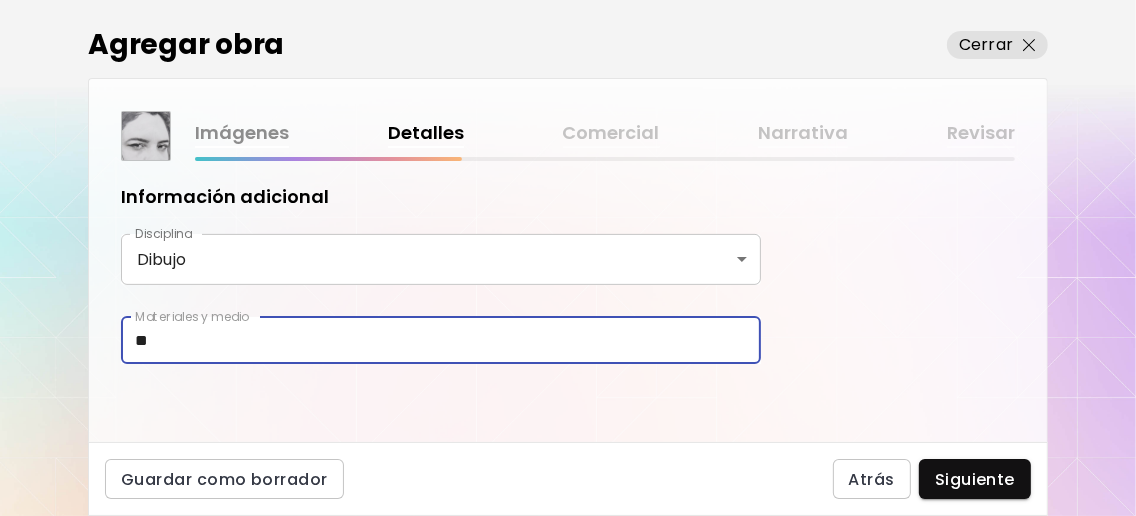 type on "*" 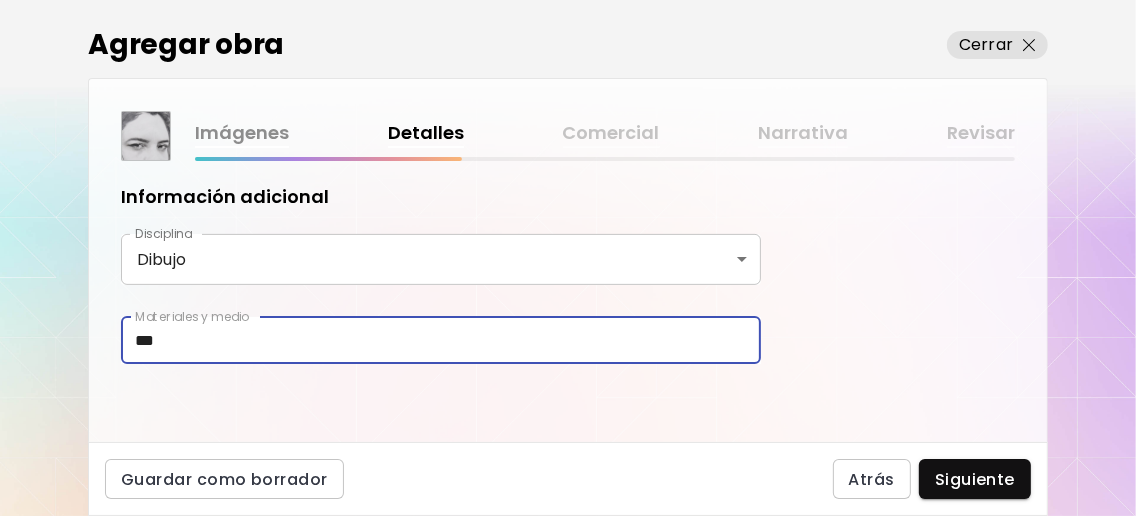 type on "**********" 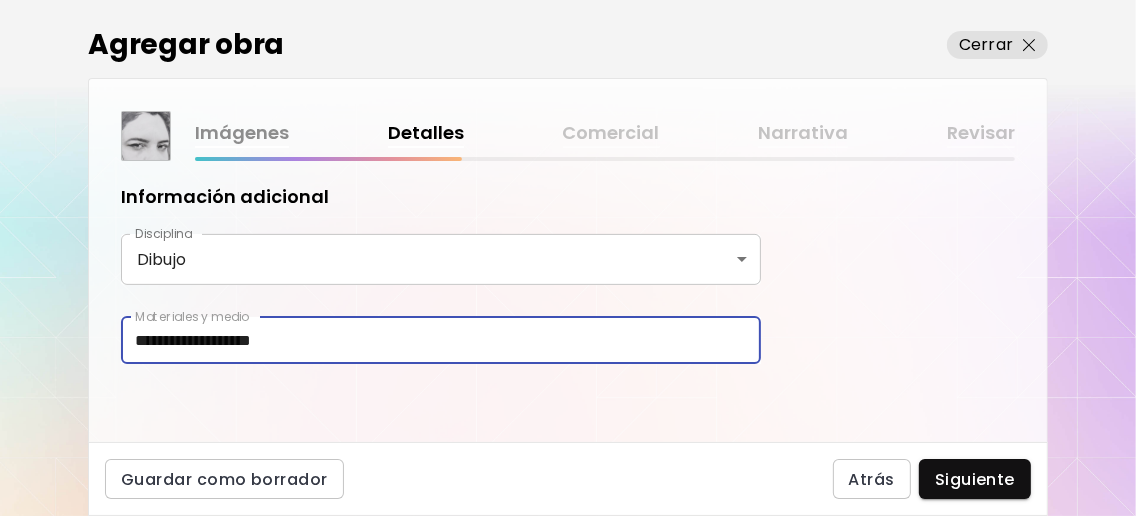 click on "**********" at bounding box center [568, 301] 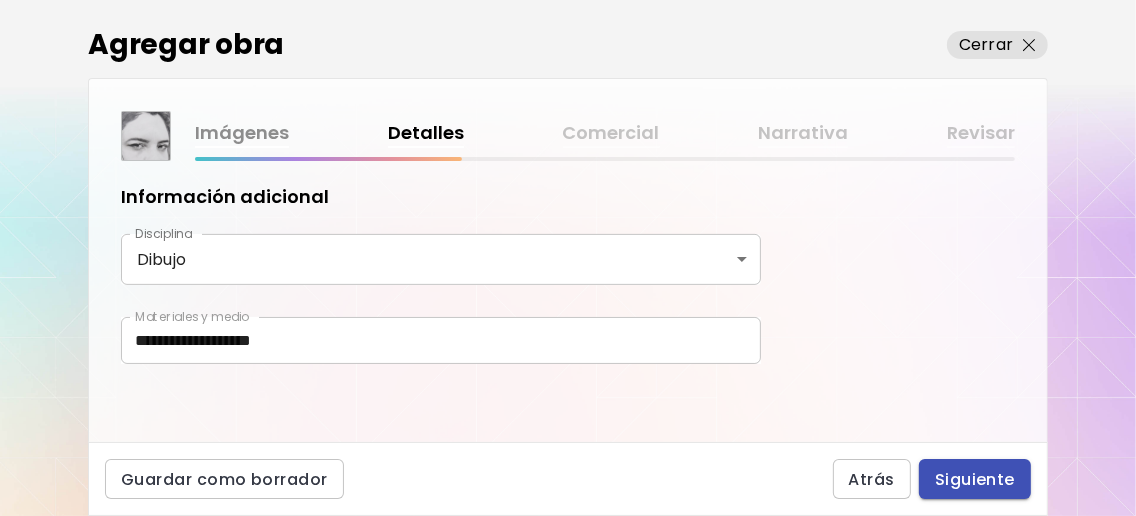 click on "Siguiente" at bounding box center (975, 479) 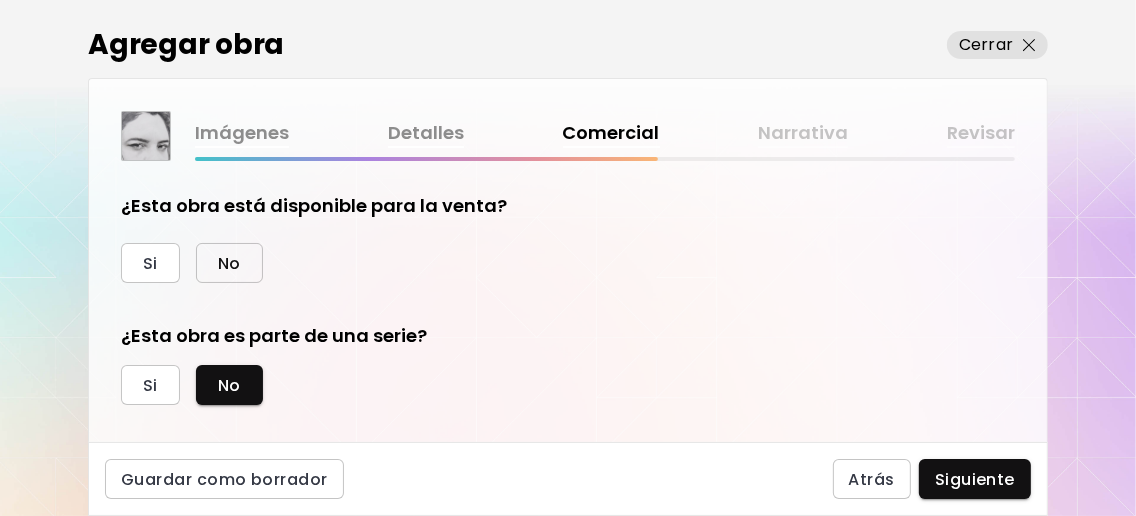 click on "No" at bounding box center (229, 263) 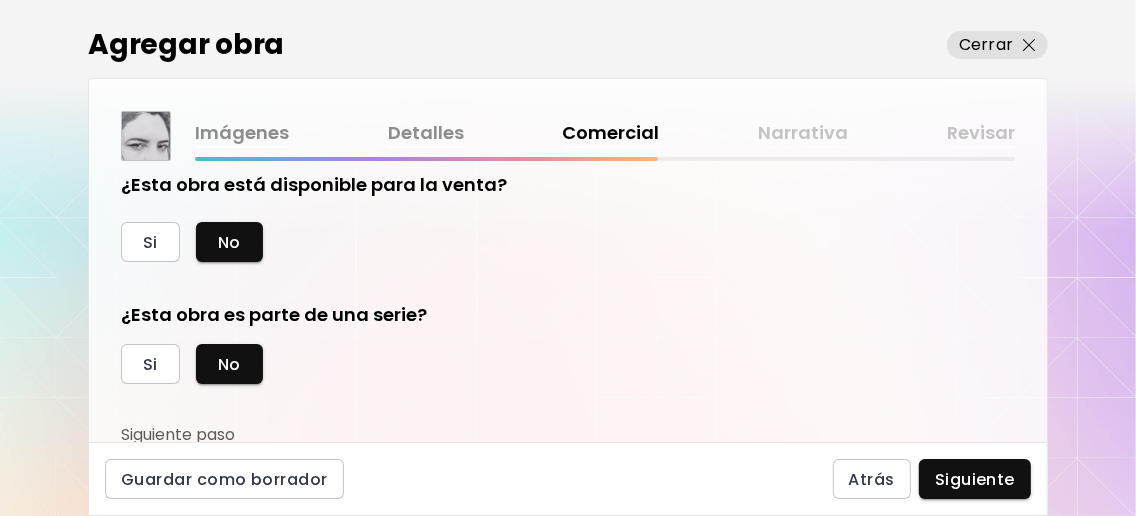 scroll, scrollTop: 32, scrollLeft: 0, axis: vertical 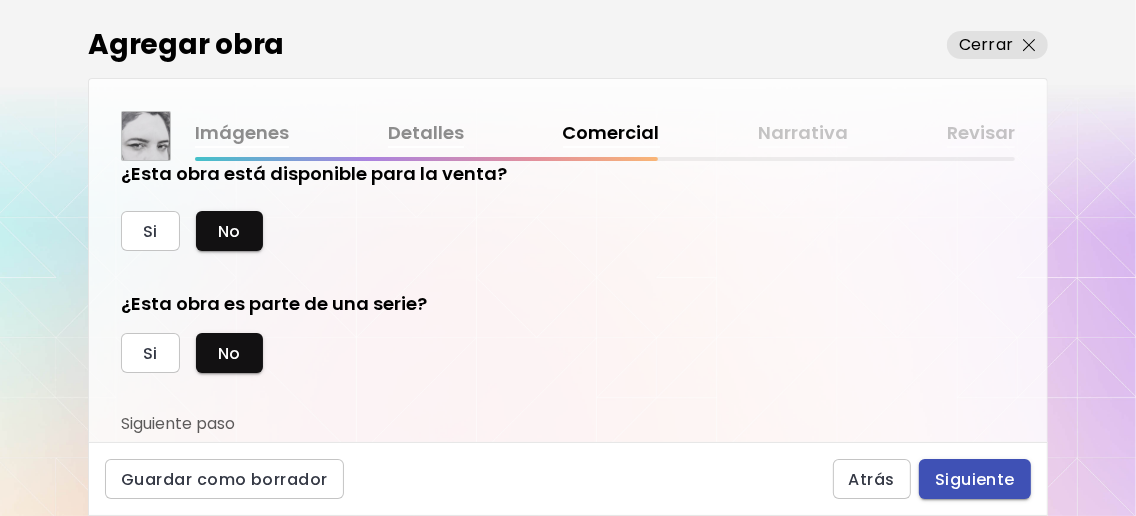 click on "Siguiente" at bounding box center [975, 479] 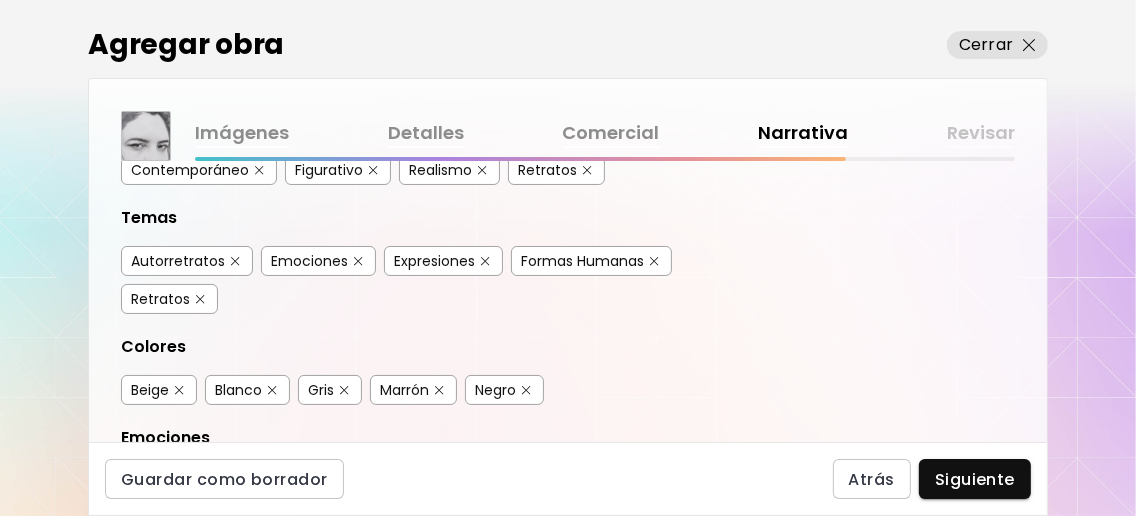 scroll, scrollTop: 399, scrollLeft: 0, axis: vertical 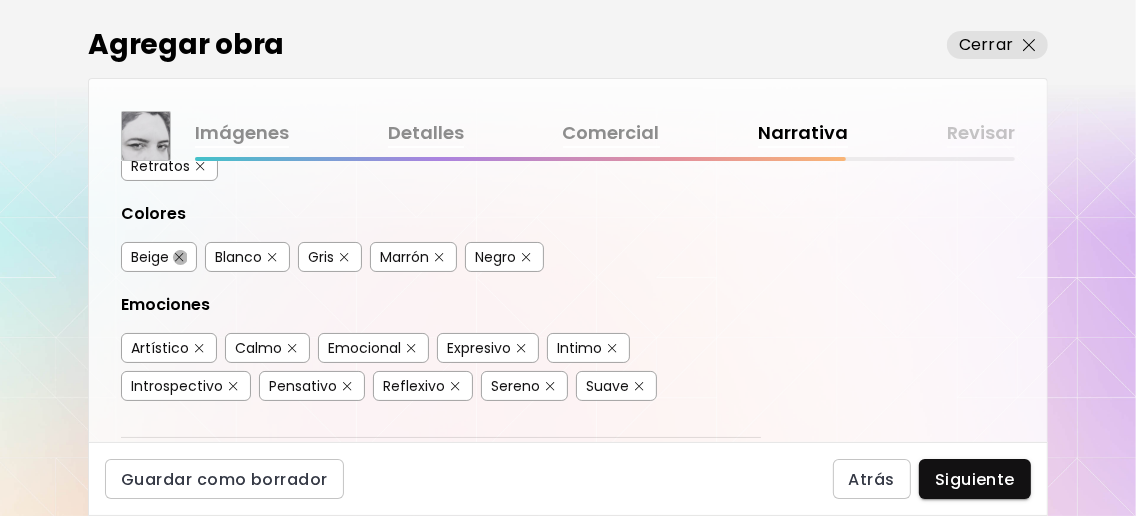 click at bounding box center [179, 257] 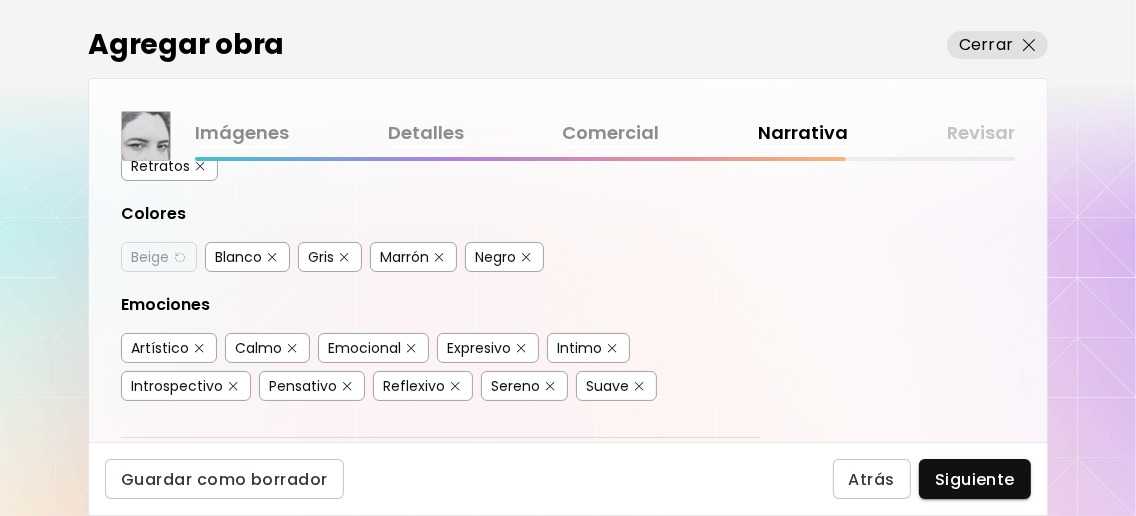 click at bounding box center [439, 257] 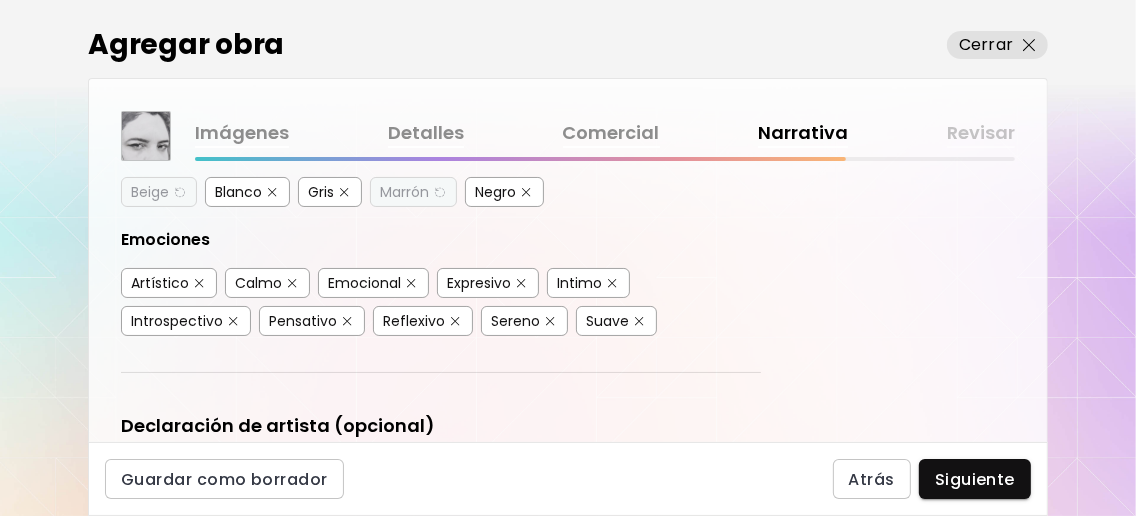 scroll, scrollTop: 533, scrollLeft: 0, axis: vertical 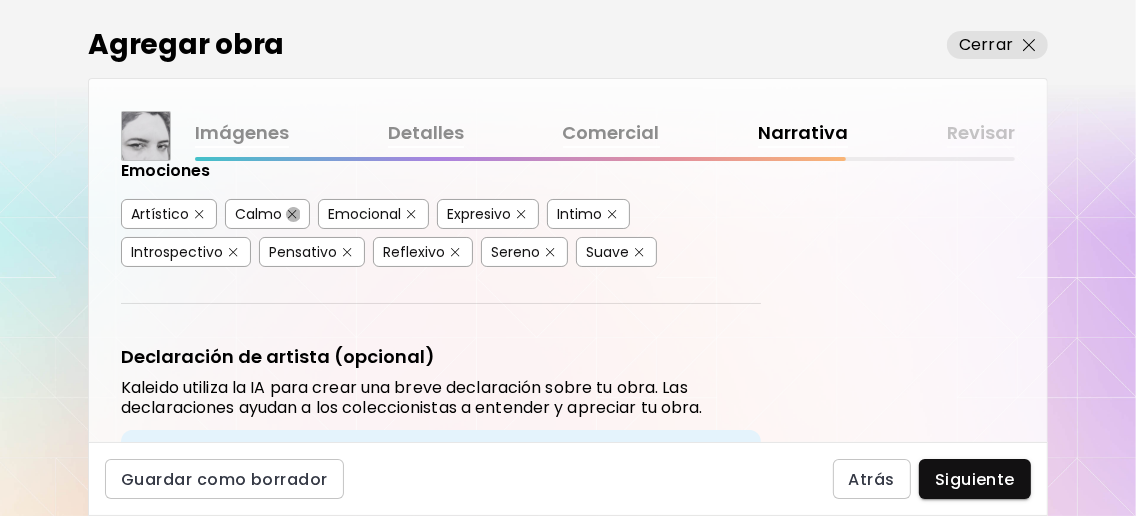 click at bounding box center [292, 214] 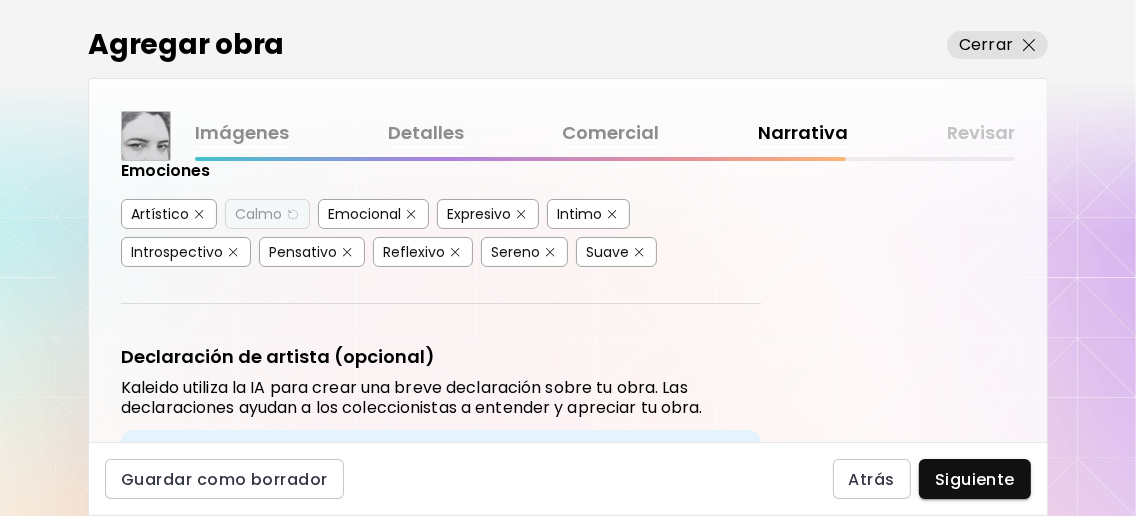 click at bounding box center [347, 252] 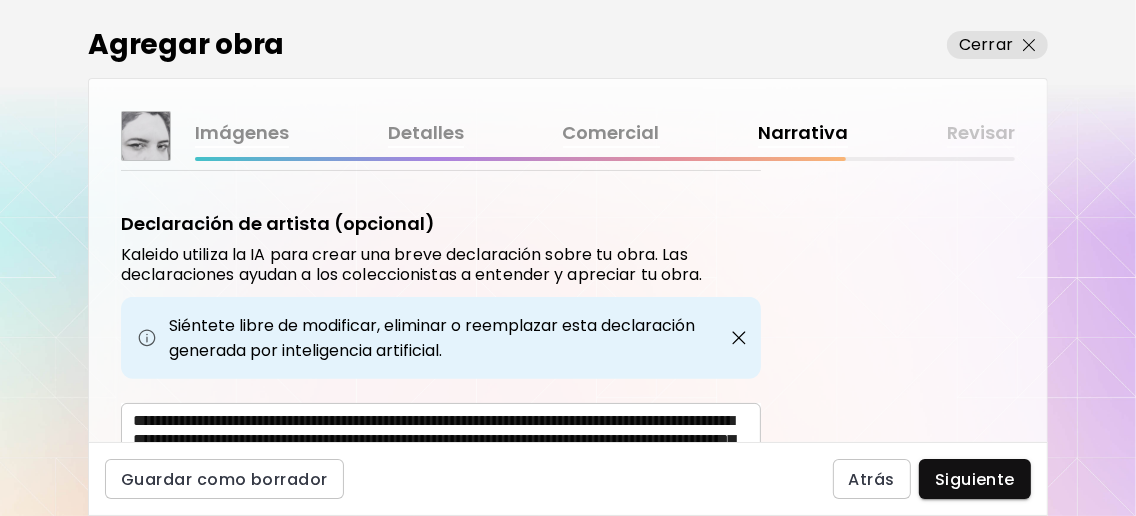 scroll, scrollTop: 799, scrollLeft: 0, axis: vertical 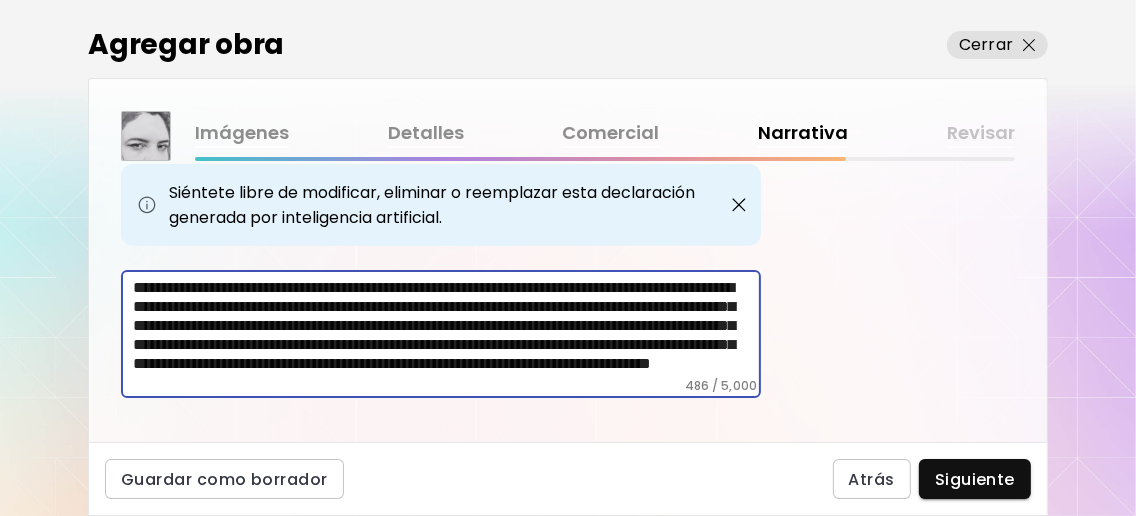 drag, startPoint x: 306, startPoint y: 297, endPoint x: 564, endPoint y: 287, distance: 258.19373 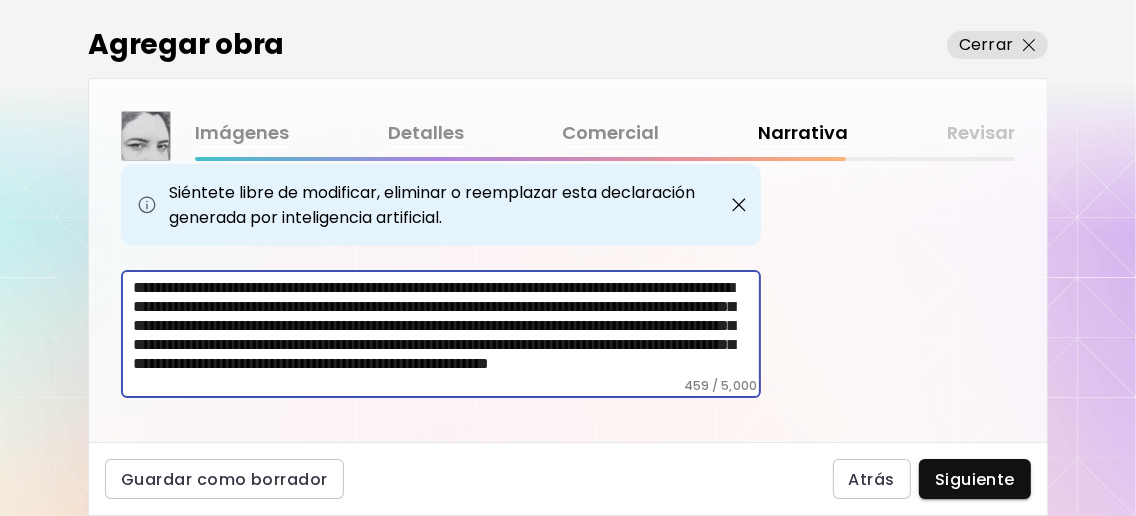 scroll, scrollTop: 27, scrollLeft: 0, axis: vertical 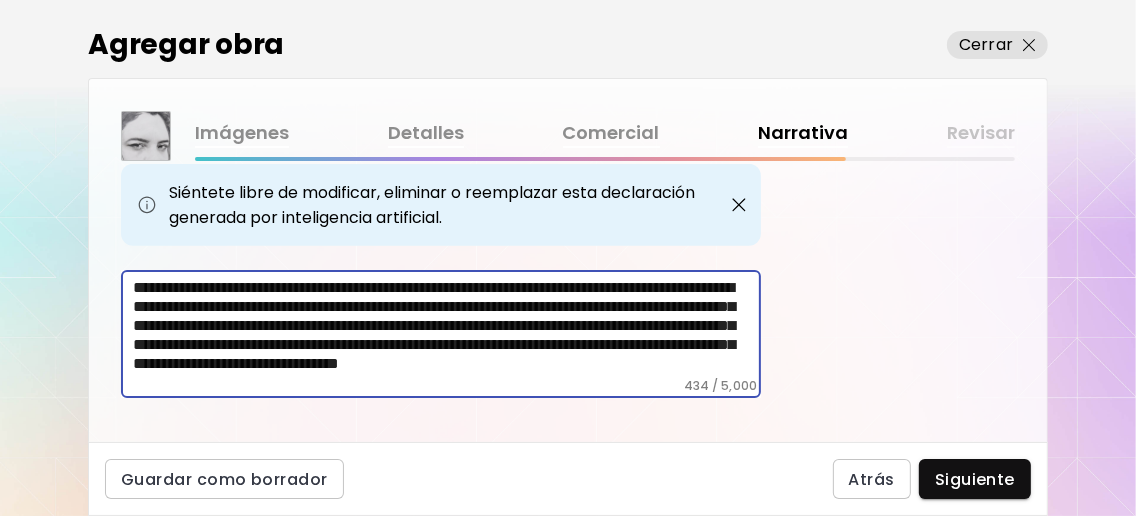 drag, startPoint x: 211, startPoint y: 302, endPoint x: 667, endPoint y: 307, distance: 456.0274 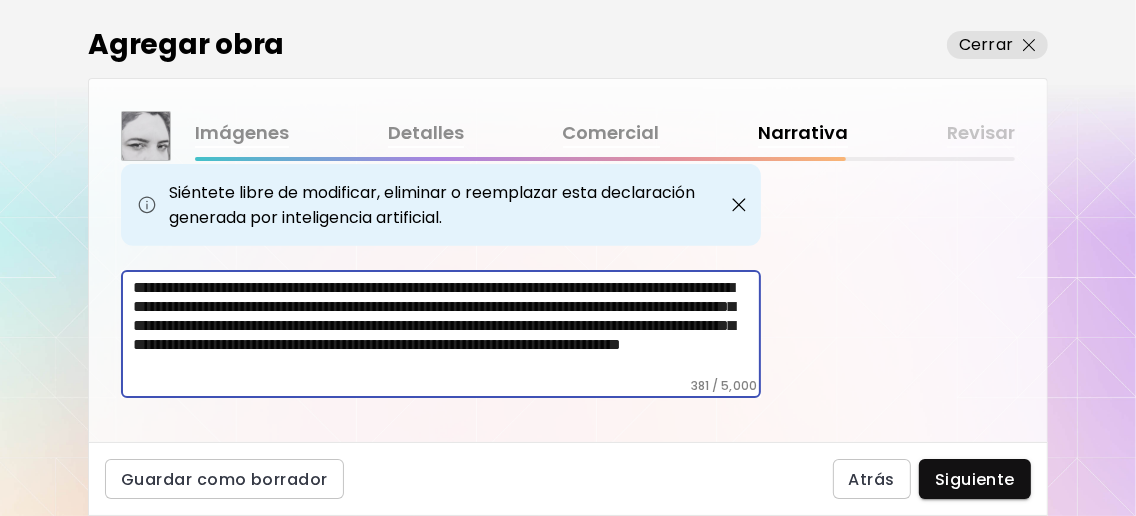 scroll, scrollTop: 14, scrollLeft: 0, axis: vertical 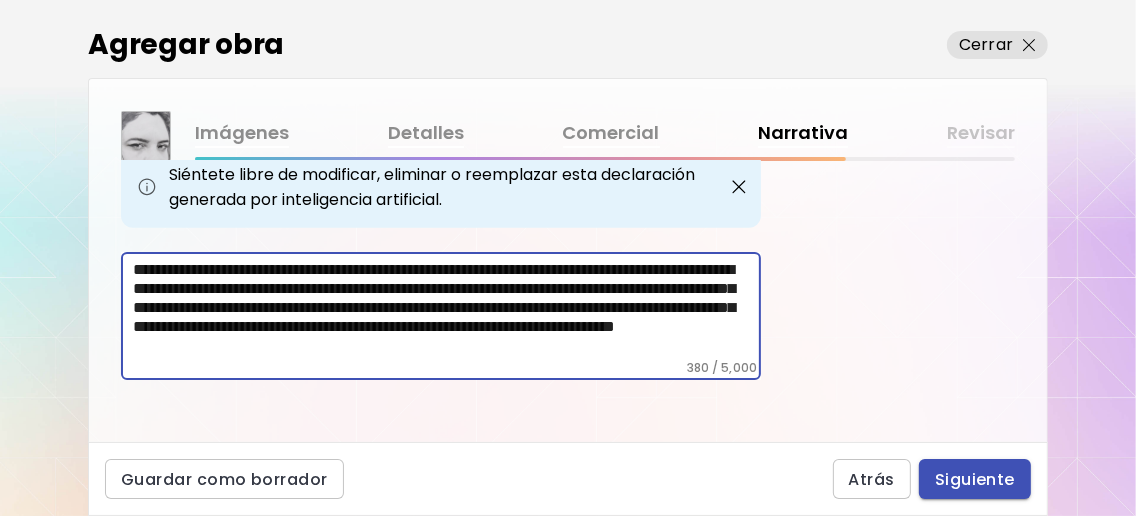 type on "**********" 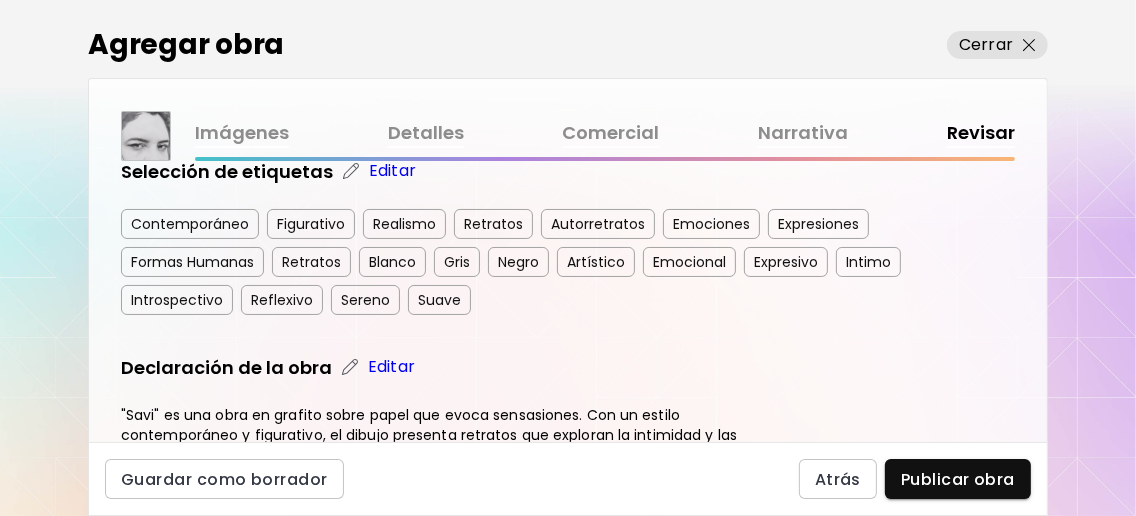 scroll, scrollTop: 399, scrollLeft: 0, axis: vertical 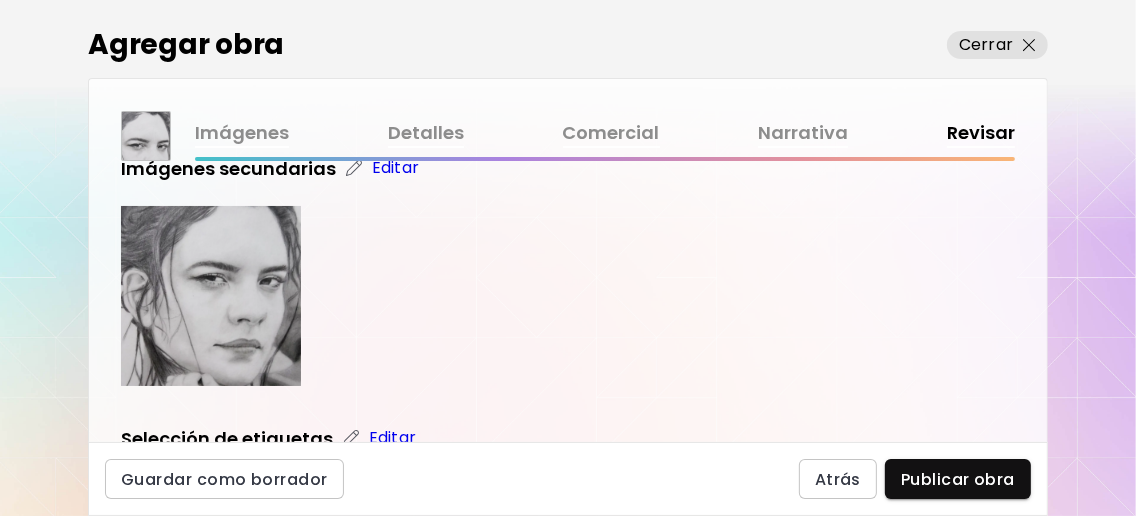 click on "Editar" at bounding box center [395, 168] 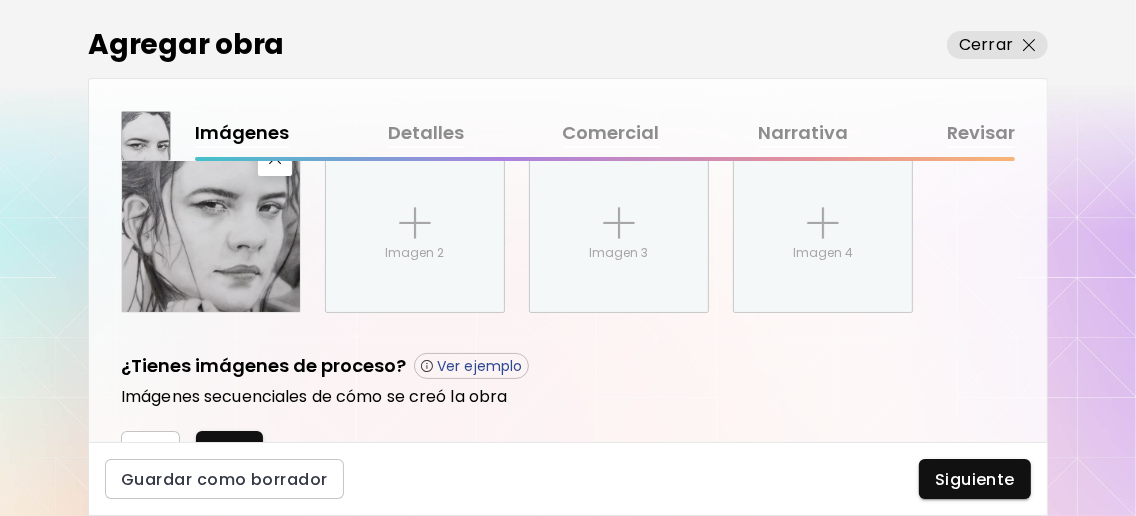 scroll, scrollTop: 838, scrollLeft: 0, axis: vertical 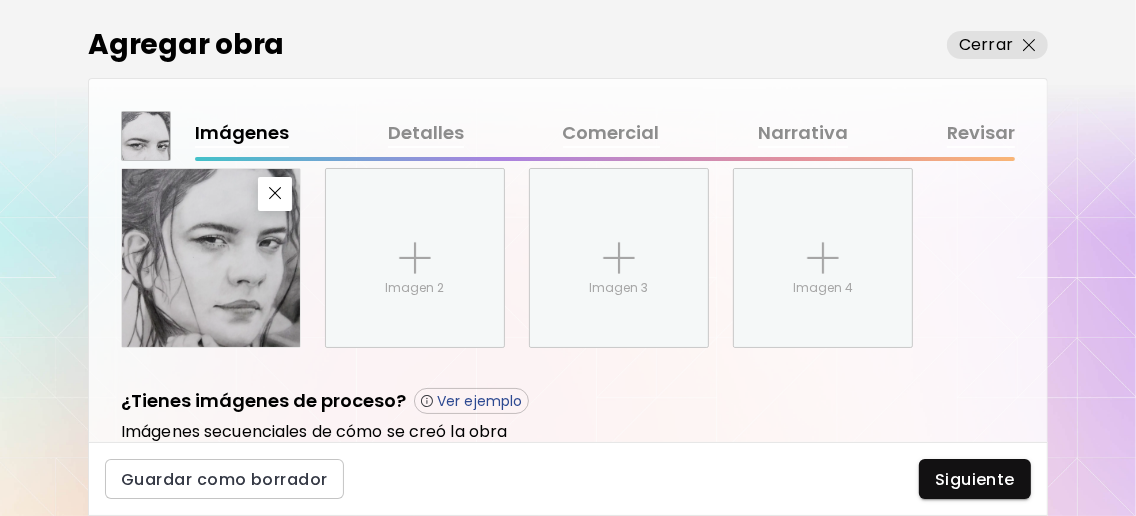 click on "Narrativa" at bounding box center [803, 133] 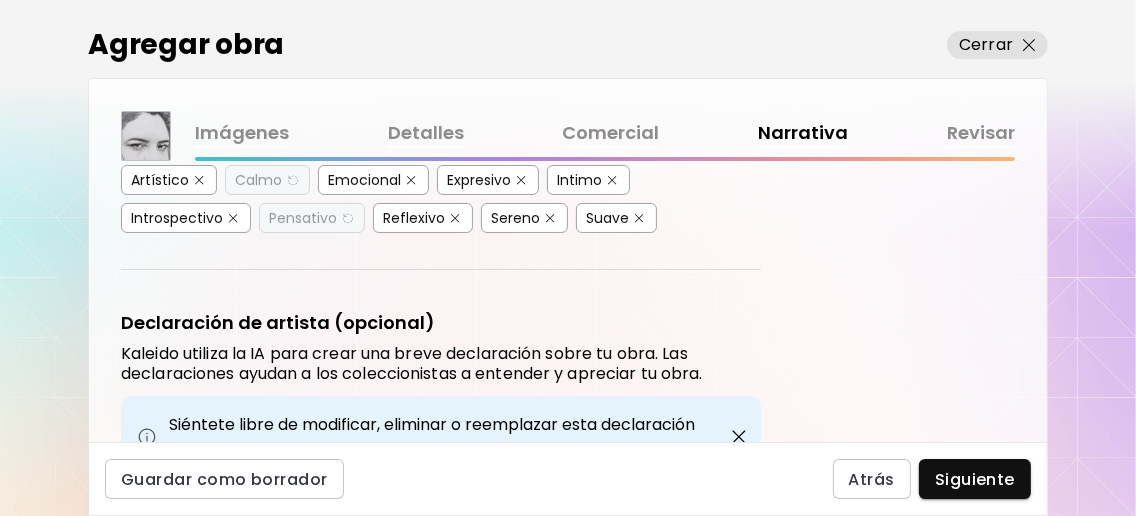 scroll, scrollTop: 817, scrollLeft: 0, axis: vertical 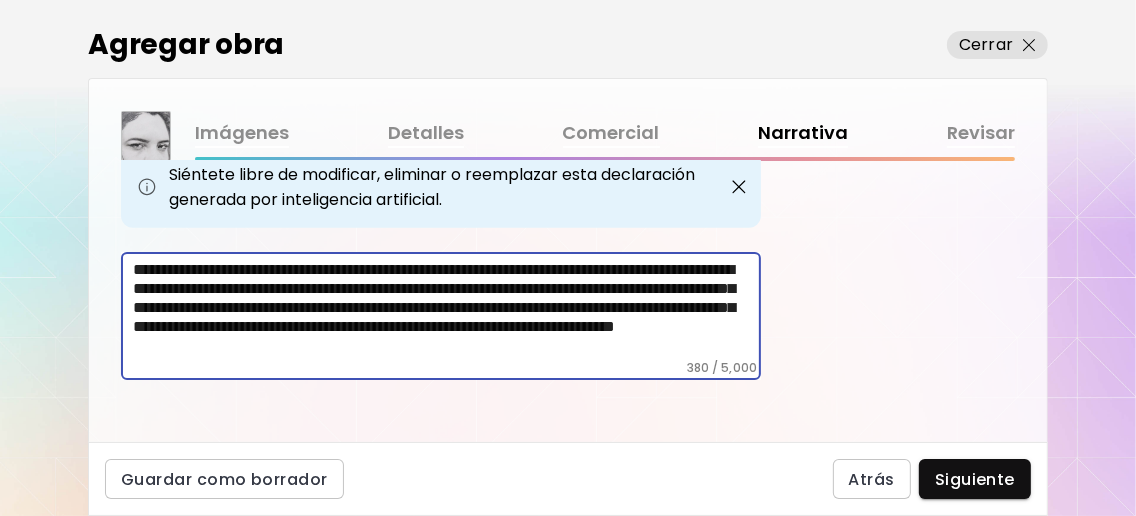 drag, startPoint x: 405, startPoint y: 339, endPoint x: 676, endPoint y: 323, distance: 271.47192 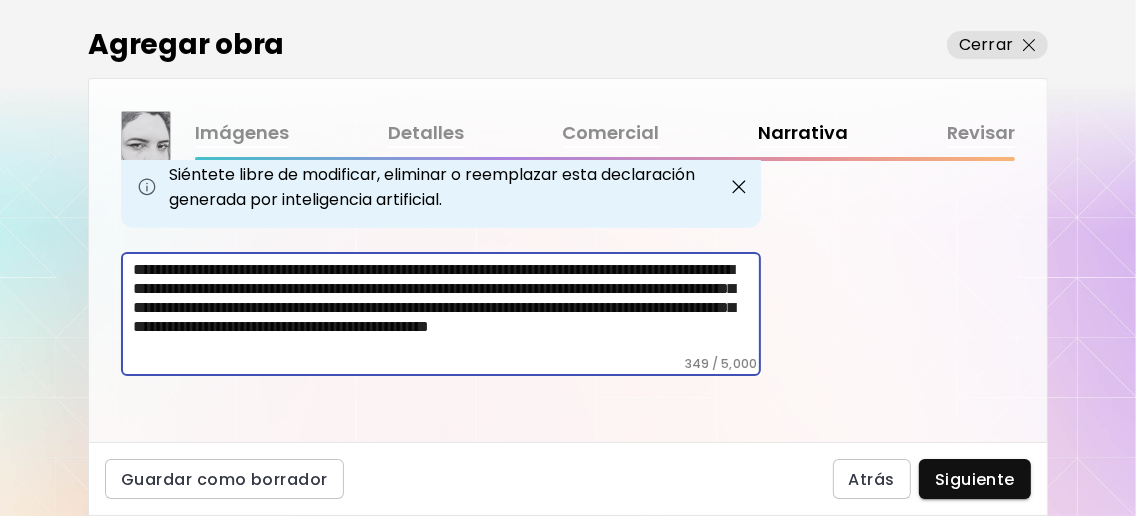 scroll, scrollTop: 0, scrollLeft: 0, axis: both 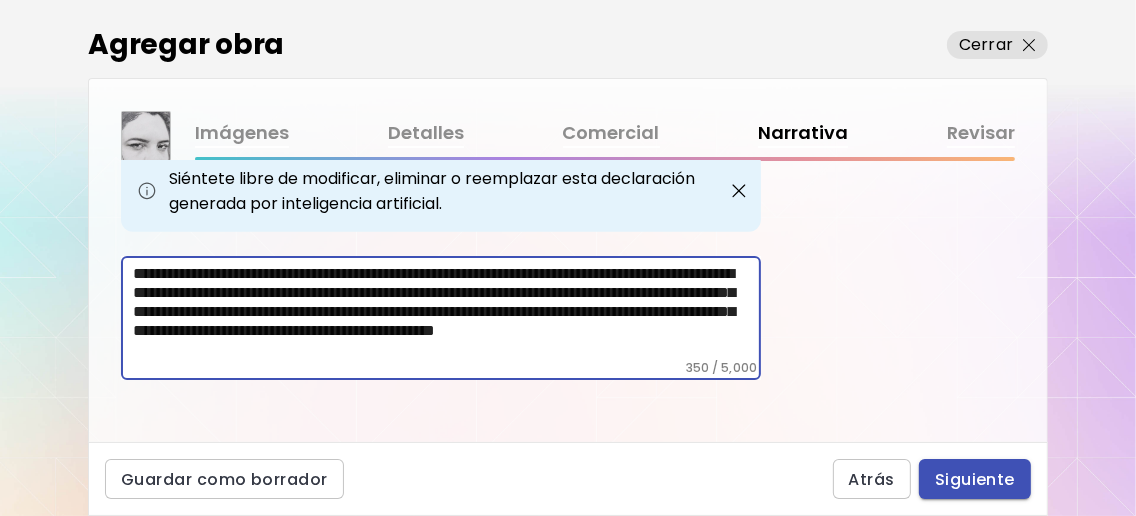 type on "**********" 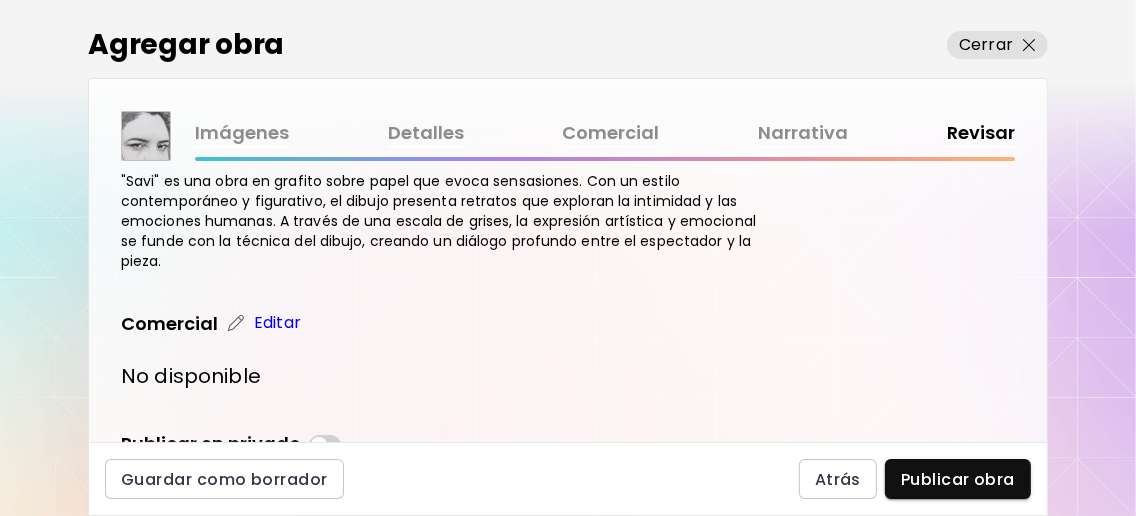 scroll, scrollTop: 1033, scrollLeft: 0, axis: vertical 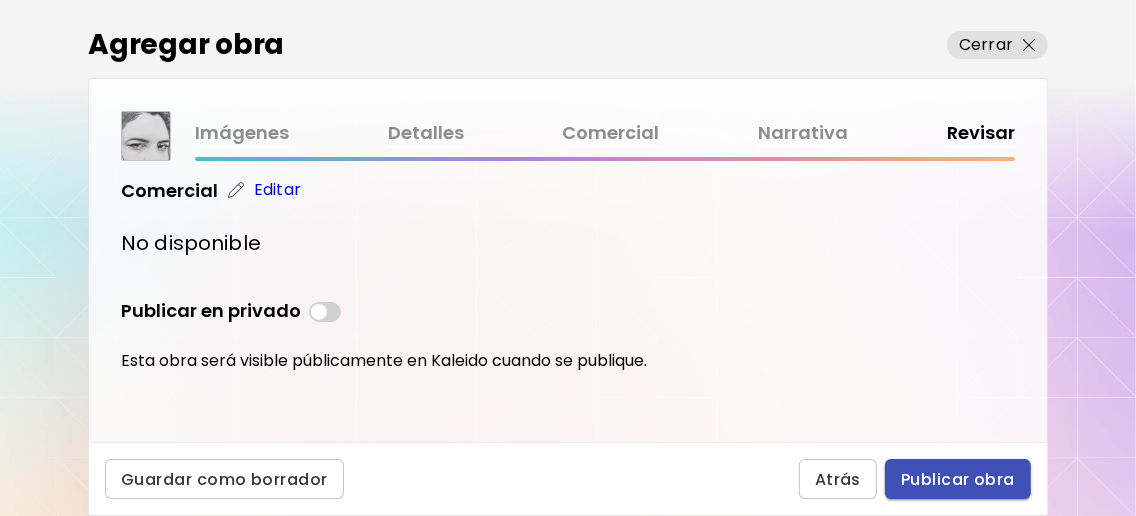 click on "Publicar obra" at bounding box center (958, 479) 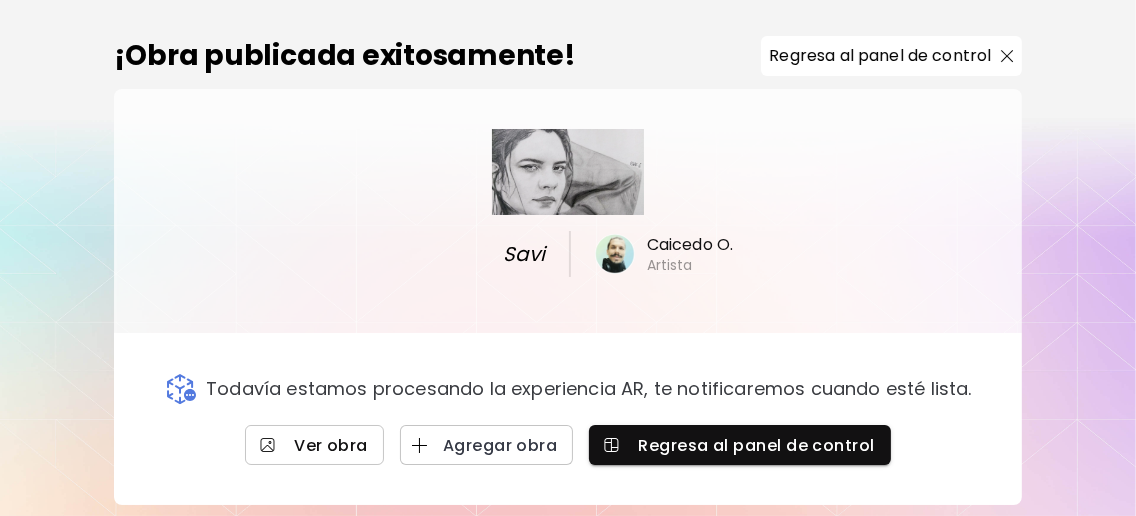 click on "Ver obra" at bounding box center [314, 445] 